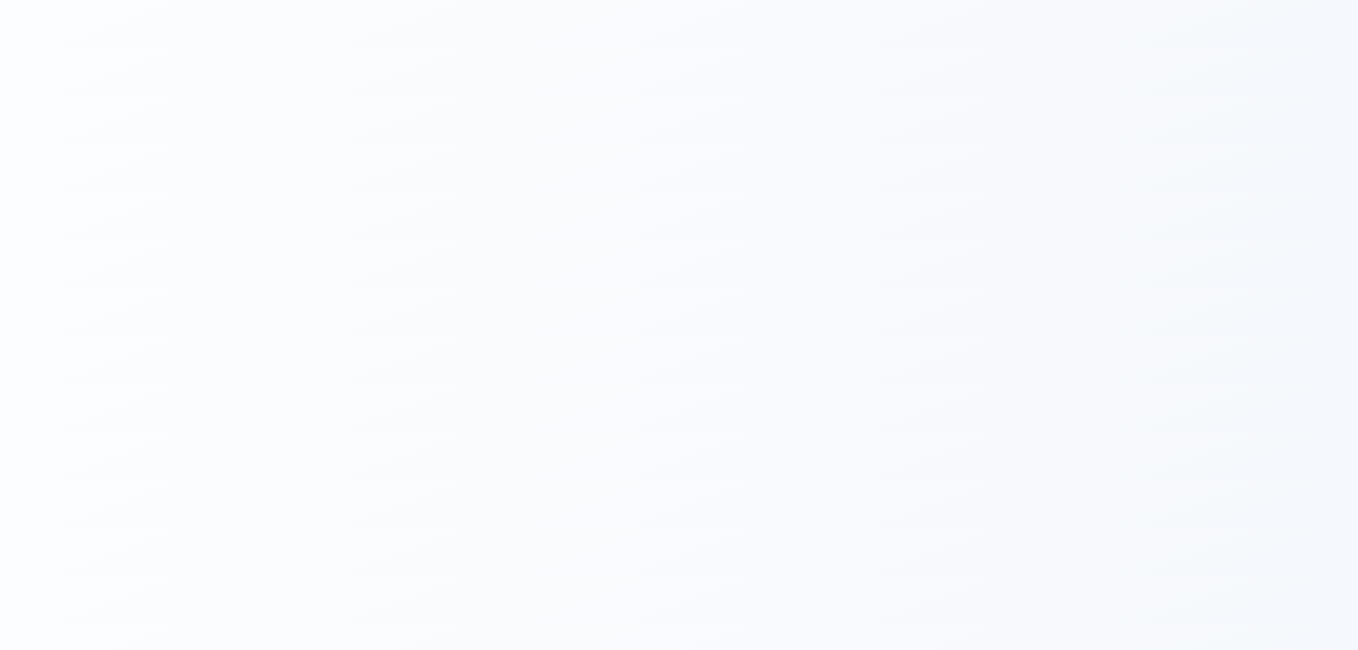 scroll, scrollTop: 0, scrollLeft: 0, axis: both 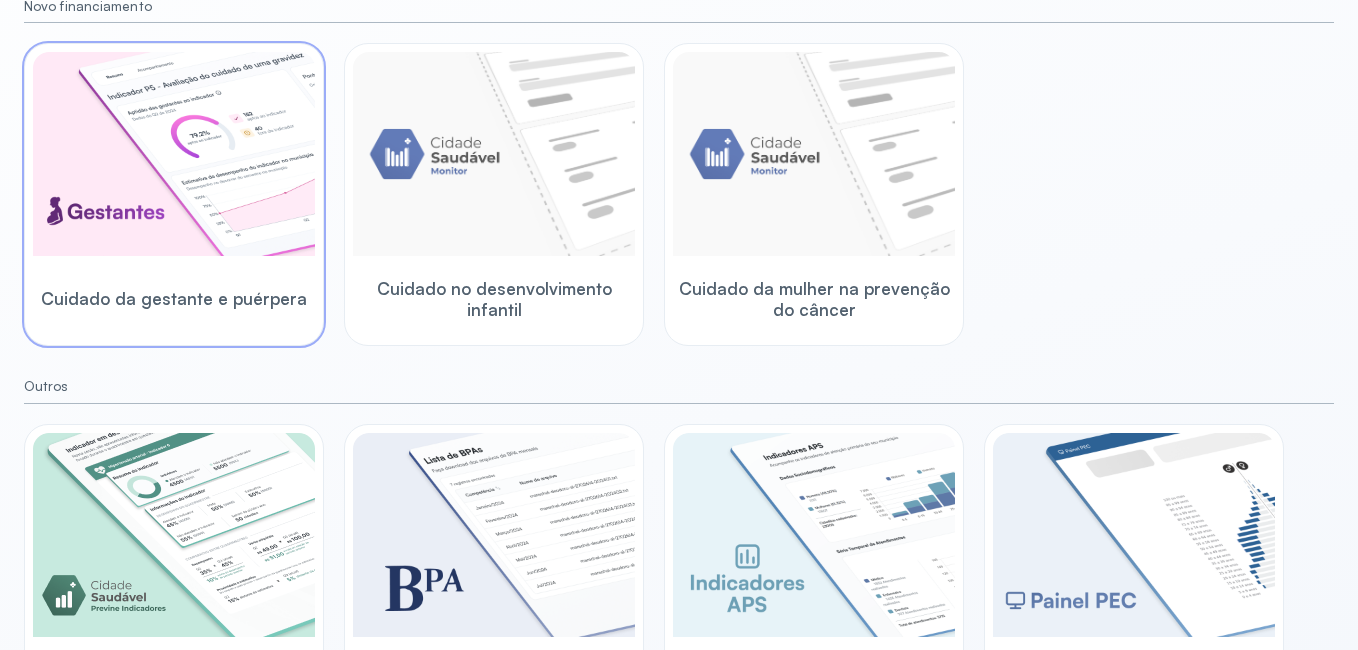 click at bounding box center (174, 154) 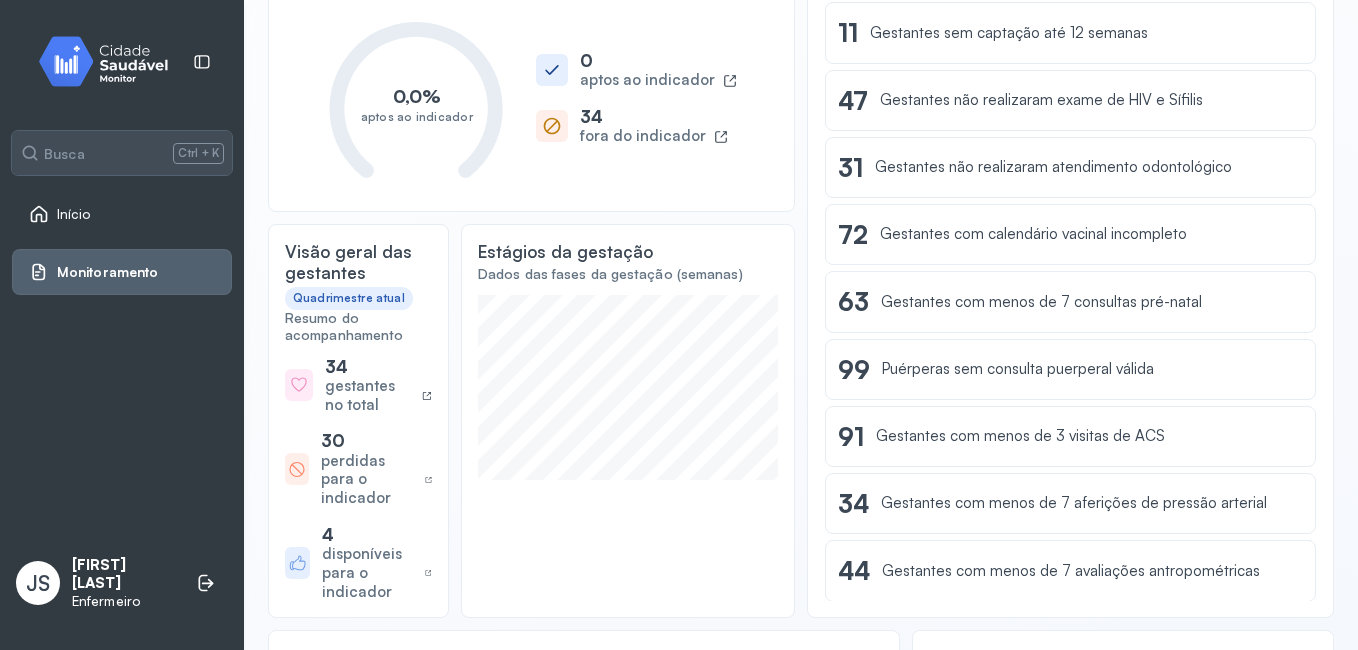 scroll, scrollTop: 0, scrollLeft: 0, axis: both 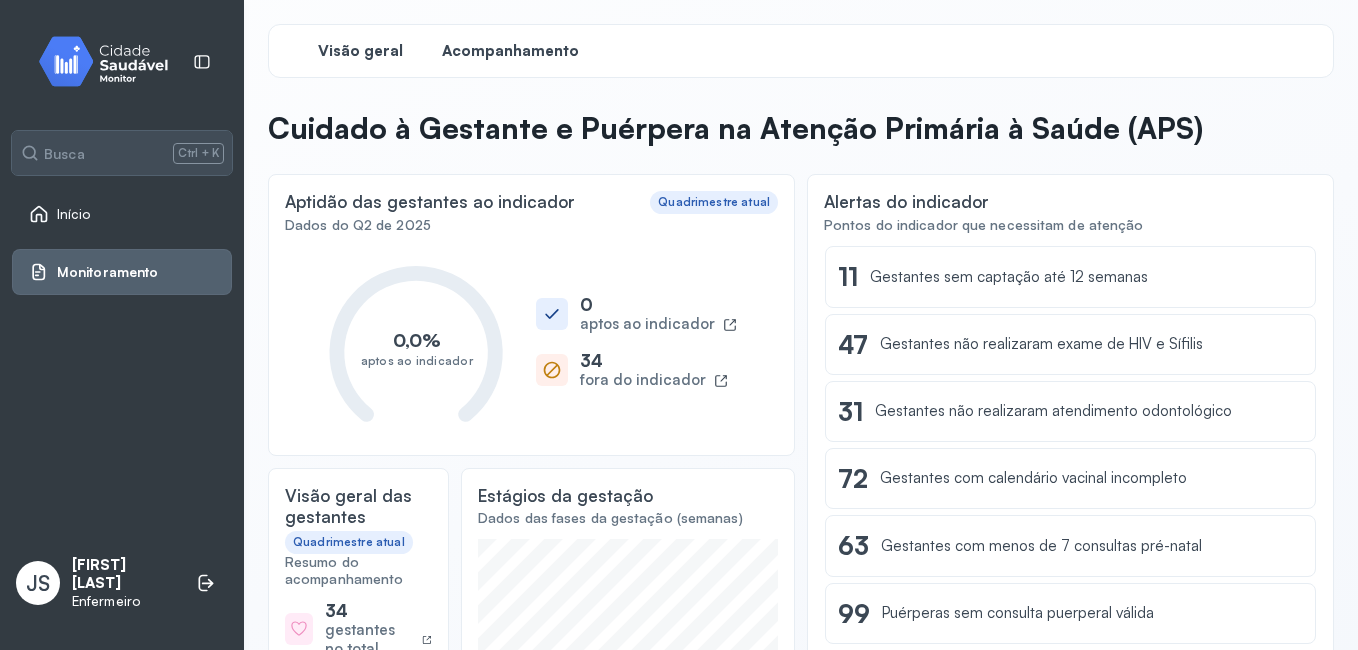 click on "Acompanhamento" at bounding box center [510, 51] 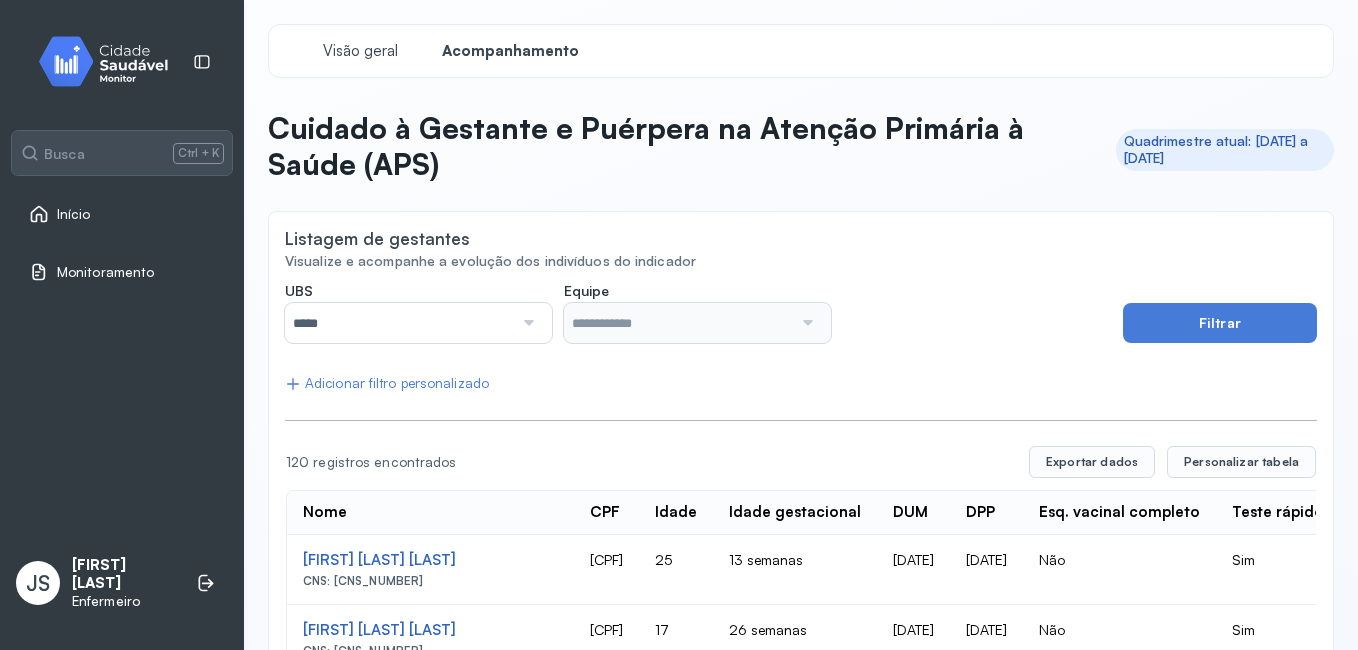 click at bounding box center [526, 323] 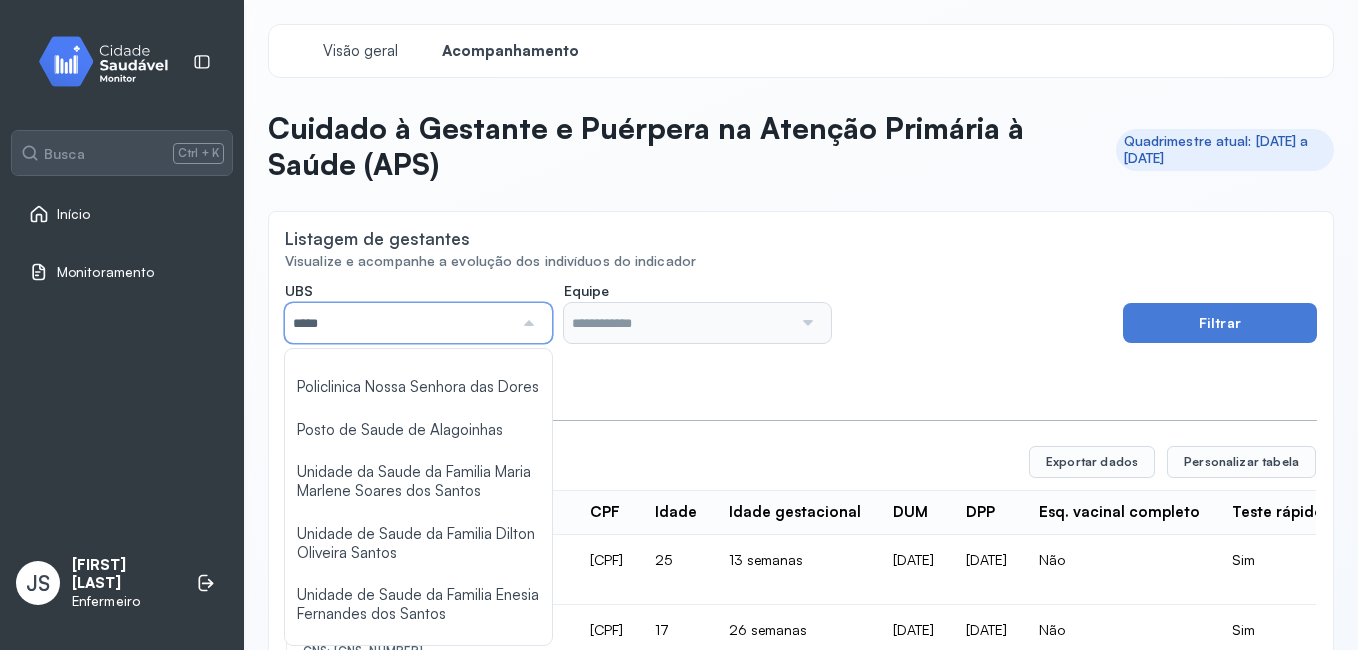 scroll, scrollTop: 34, scrollLeft: 0, axis: vertical 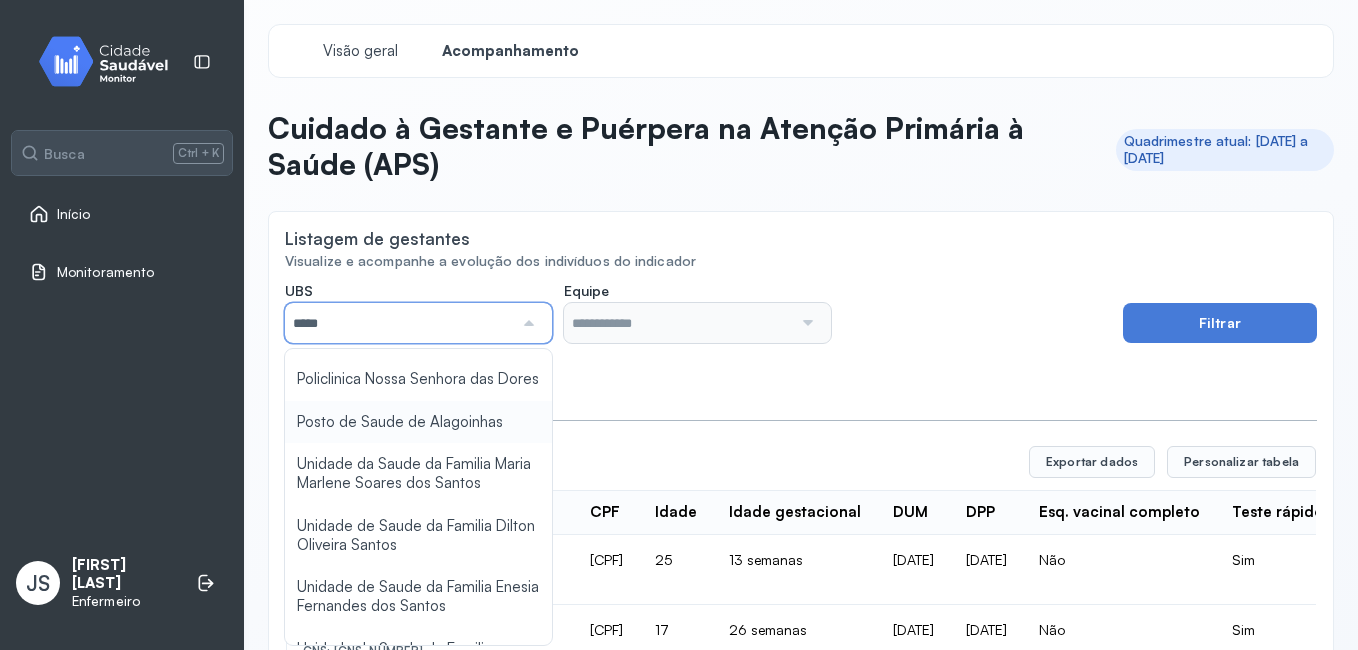 type on "*****" 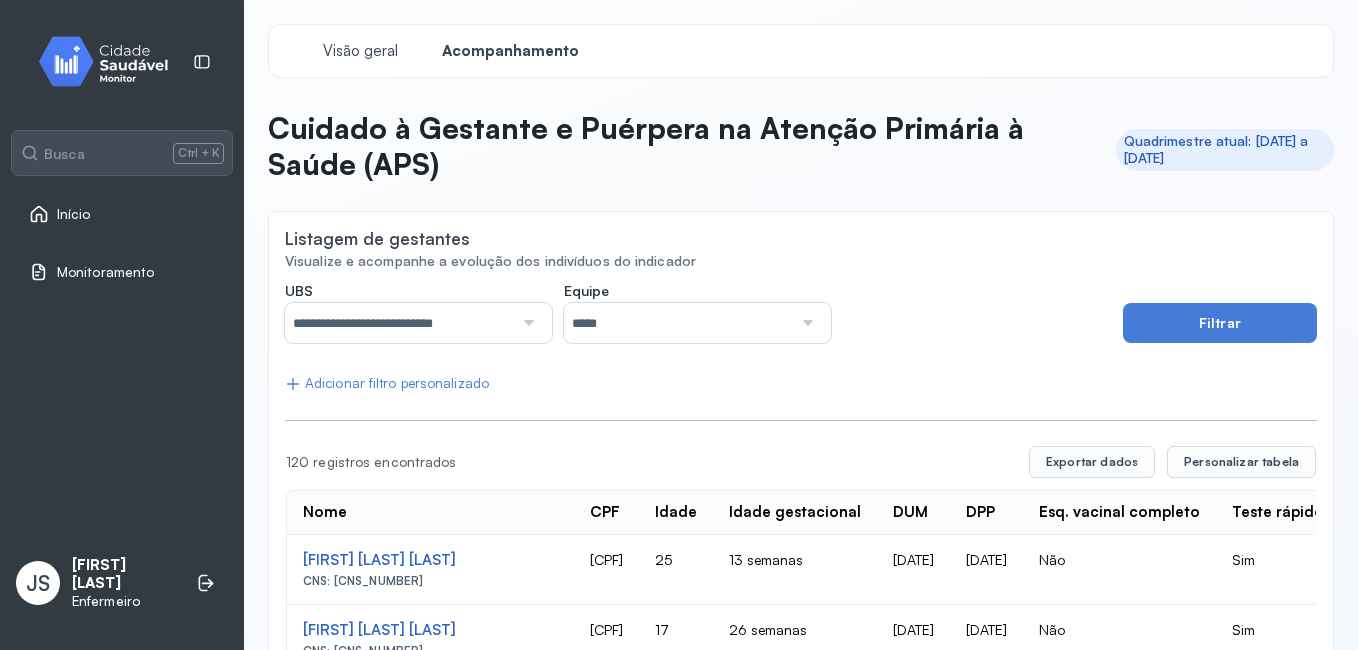 click on "**********" 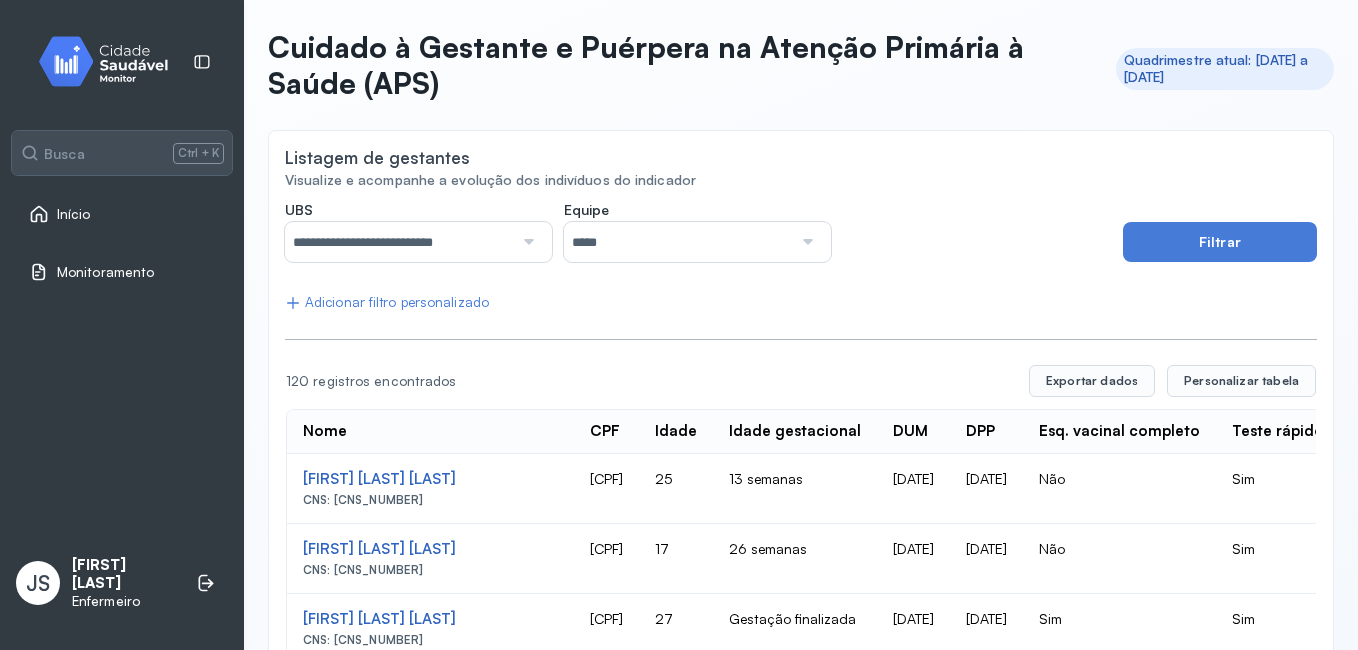 scroll, scrollTop: 85, scrollLeft: 0, axis: vertical 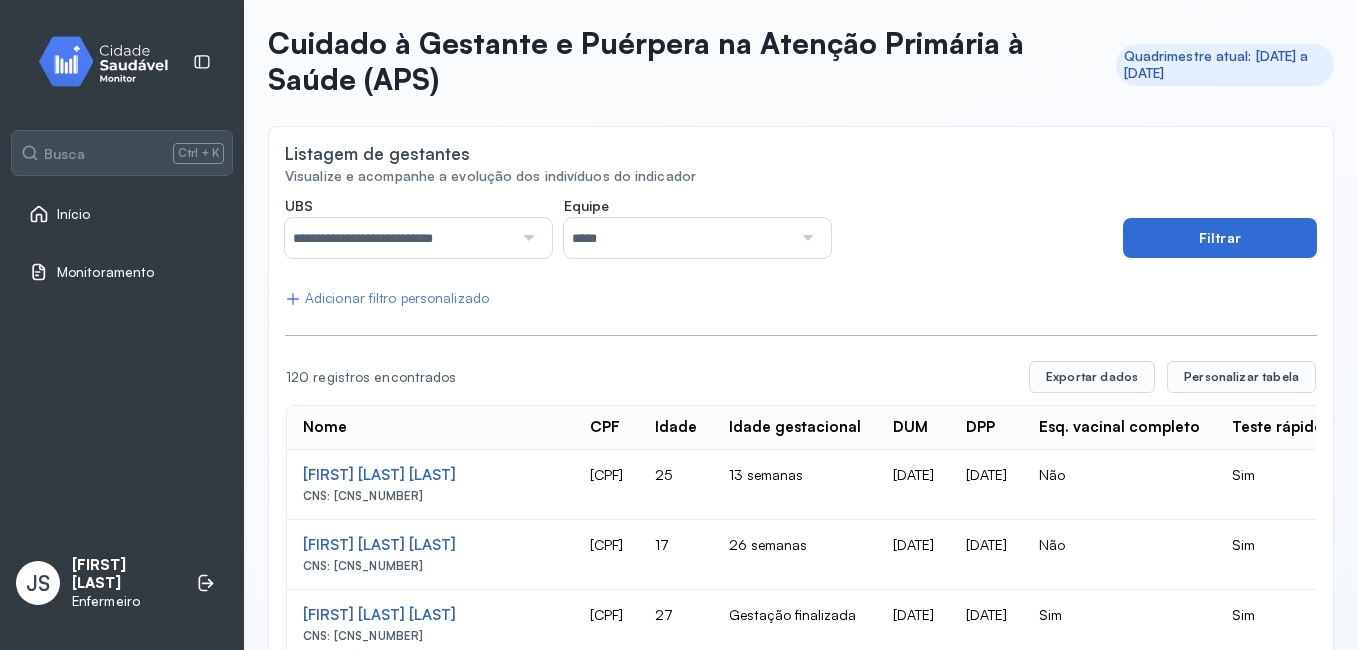 click on "Filtrar" at bounding box center (1220, 238) 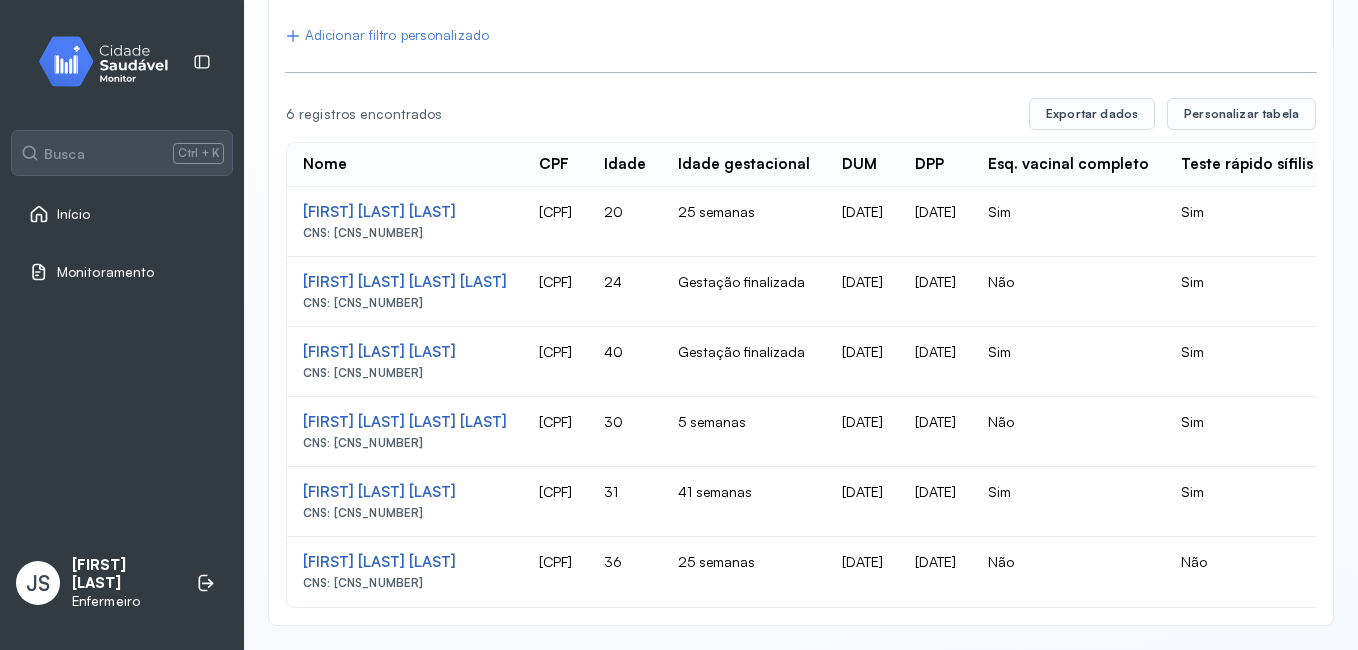 scroll, scrollTop: 363, scrollLeft: 0, axis: vertical 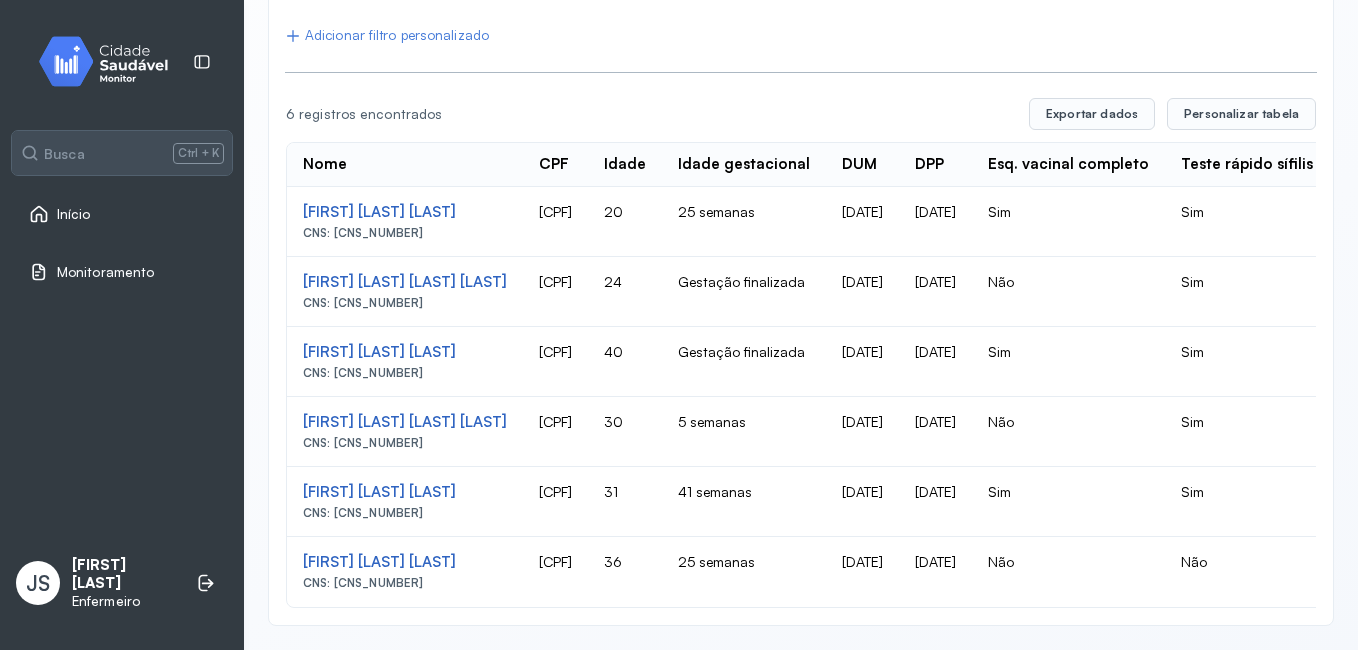 click on "Início" at bounding box center [74, 214] 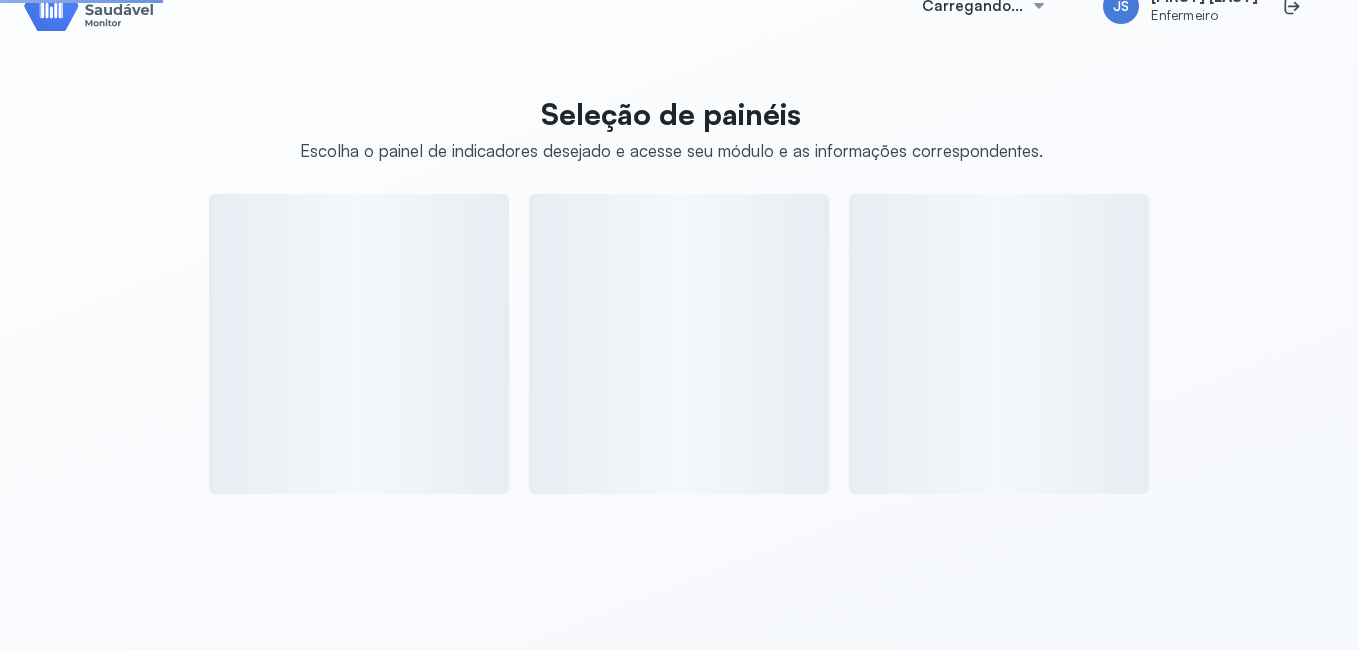 scroll, scrollTop: 363, scrollLeft: 0, axis: vertical 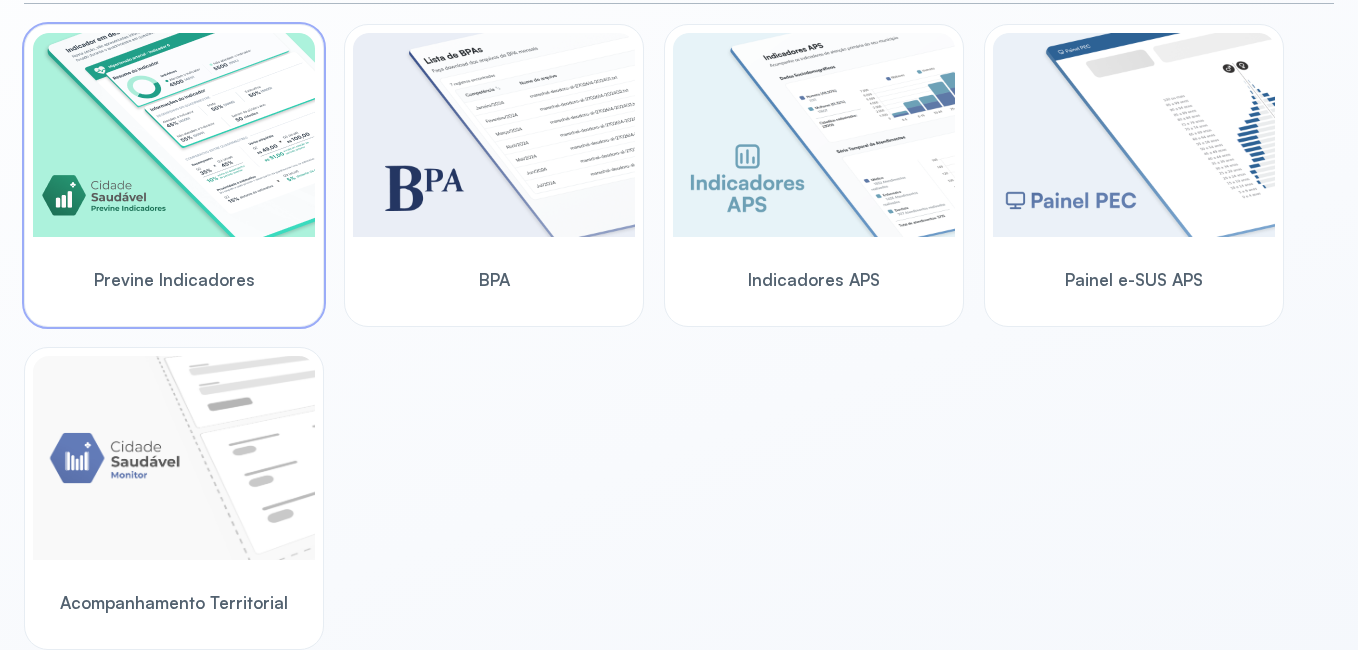 click at bounding box center [174, 135] 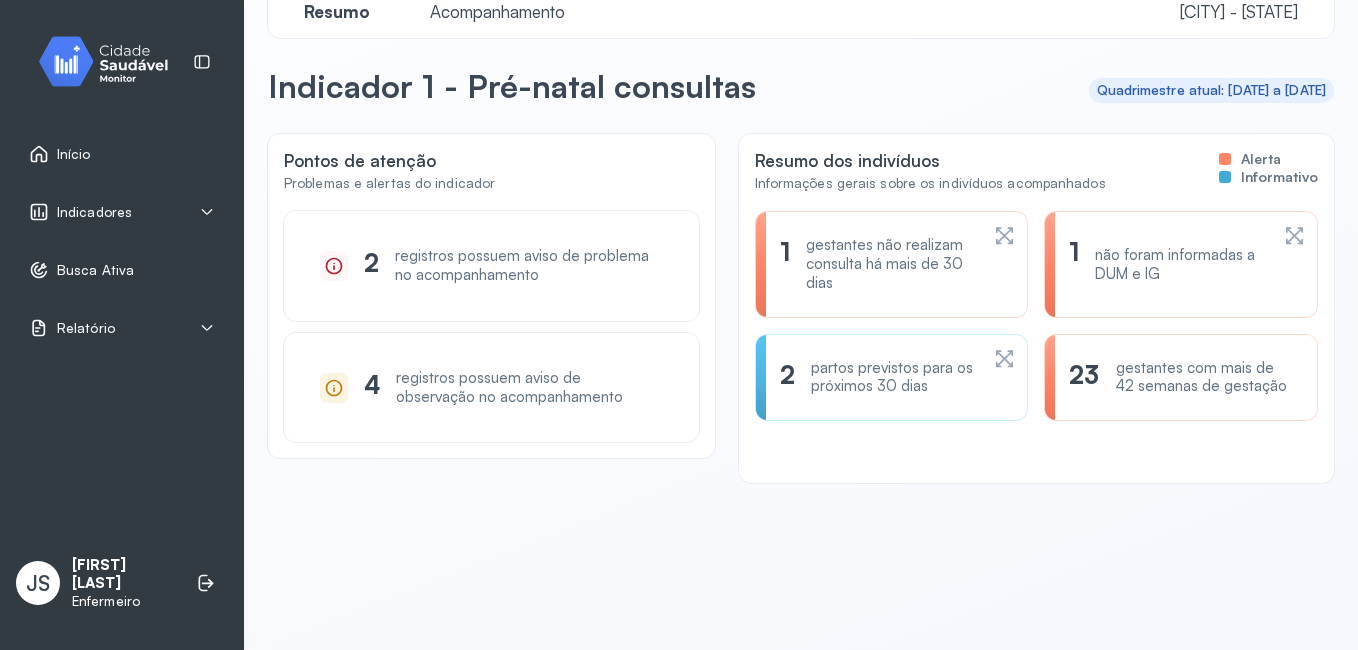 click on "registros possuem aviso de problema no acompanhamento" at bounding box center [528, 266] 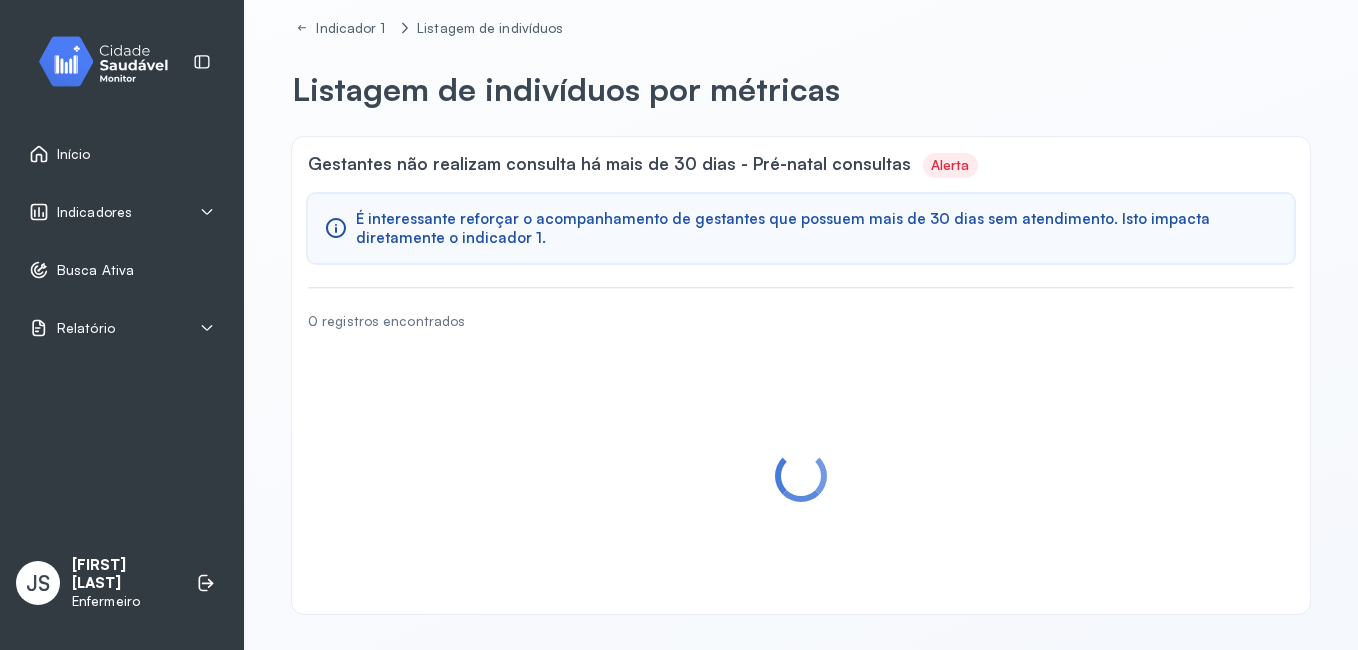 scroll, scrollTop: 0, scrollLeft: 0, axis: both 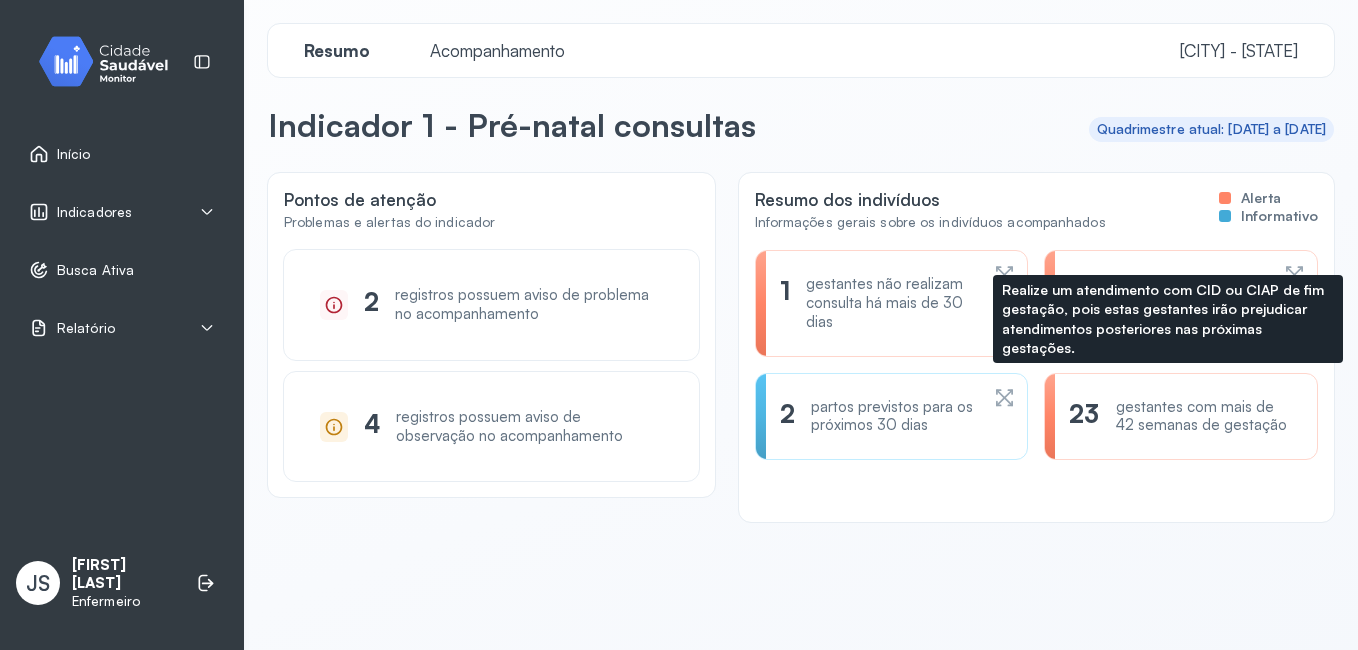 click on "gestantes com mais de 42 semanas de gestação" at bounding box center [1204, 417] 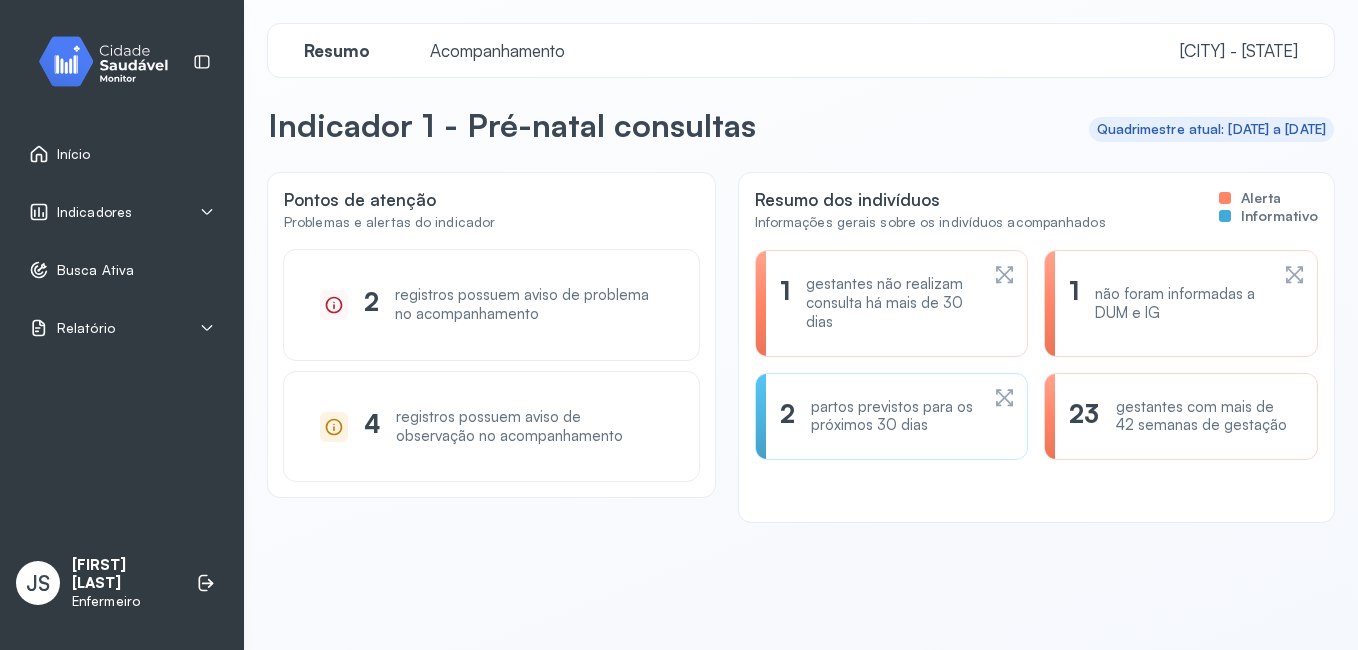 click on "23 gestantes com mais de 42 semanas de gestação" at bounding box center (1181, 417) 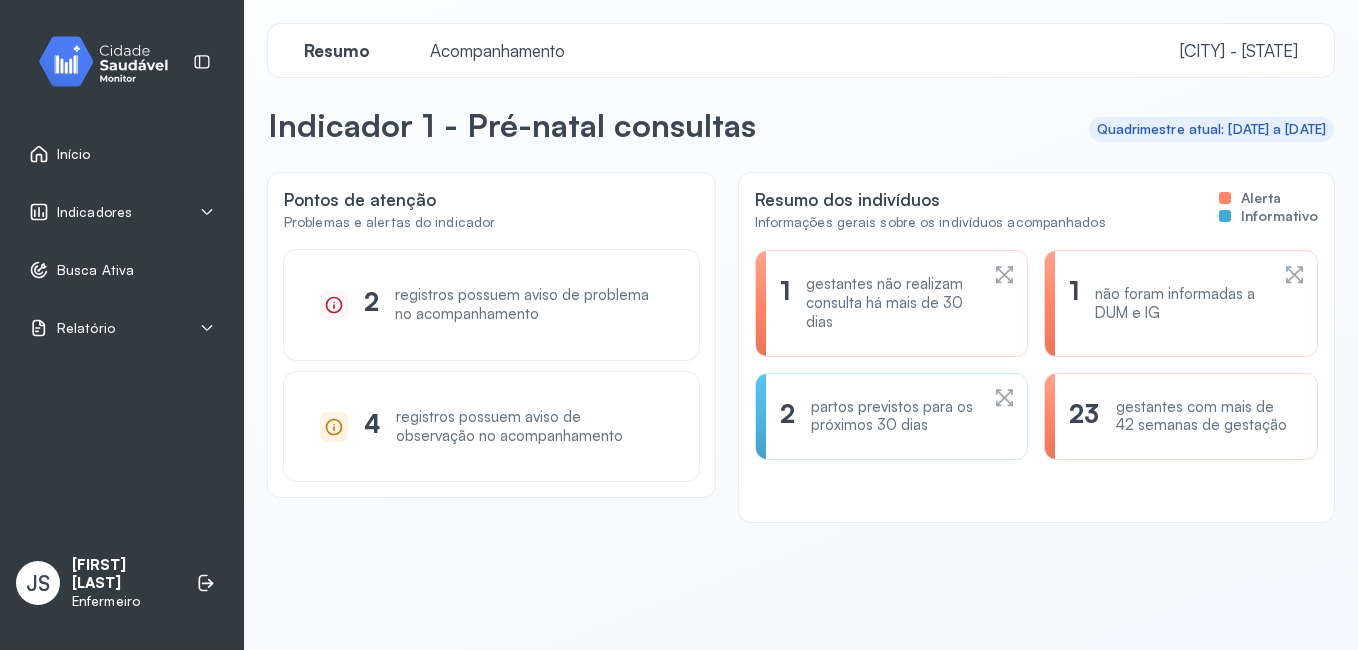 click on "Início" at bounding box center [122, 154] 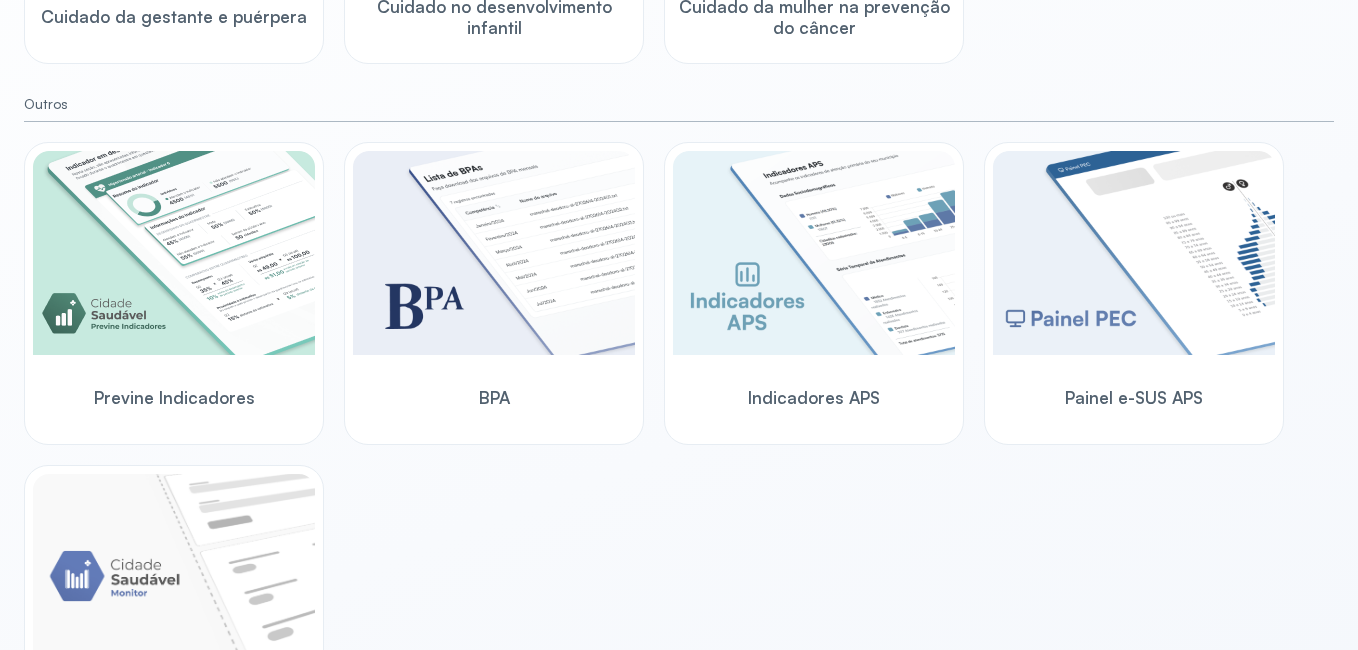 scroll, scrollTop: 528, scrollLeft: 0, axis: vertical 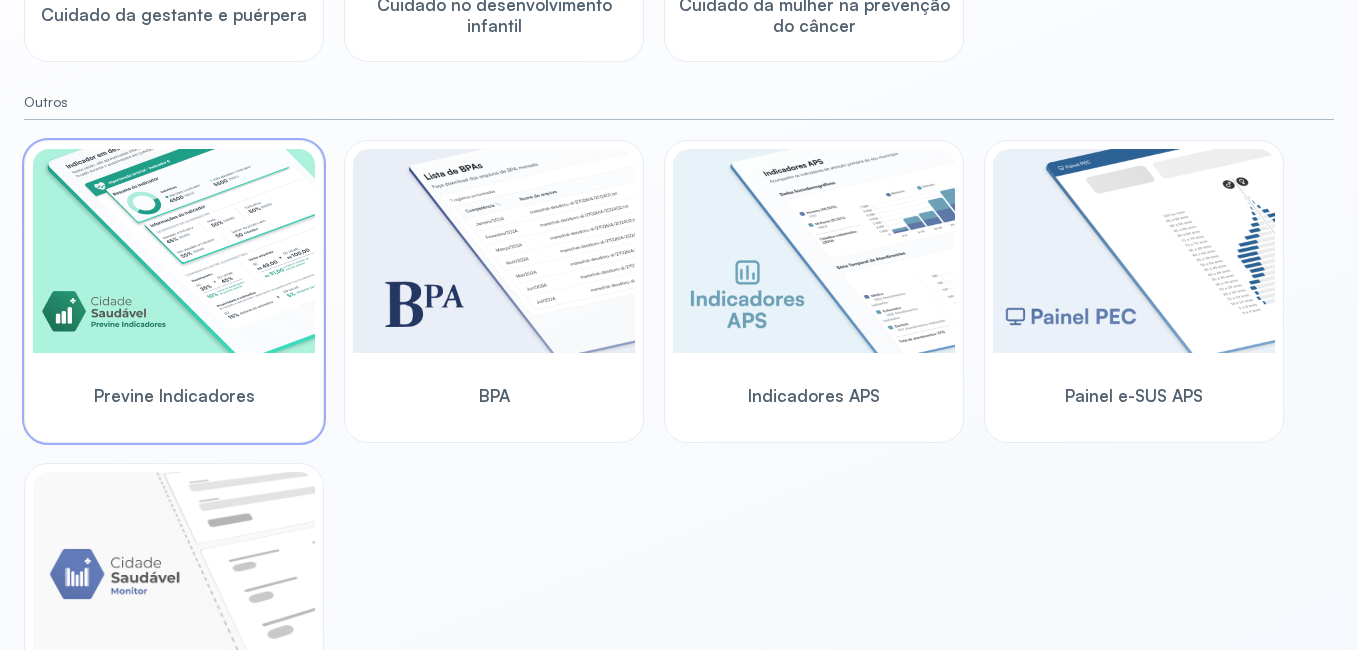 click at bounding box center [174, 251] 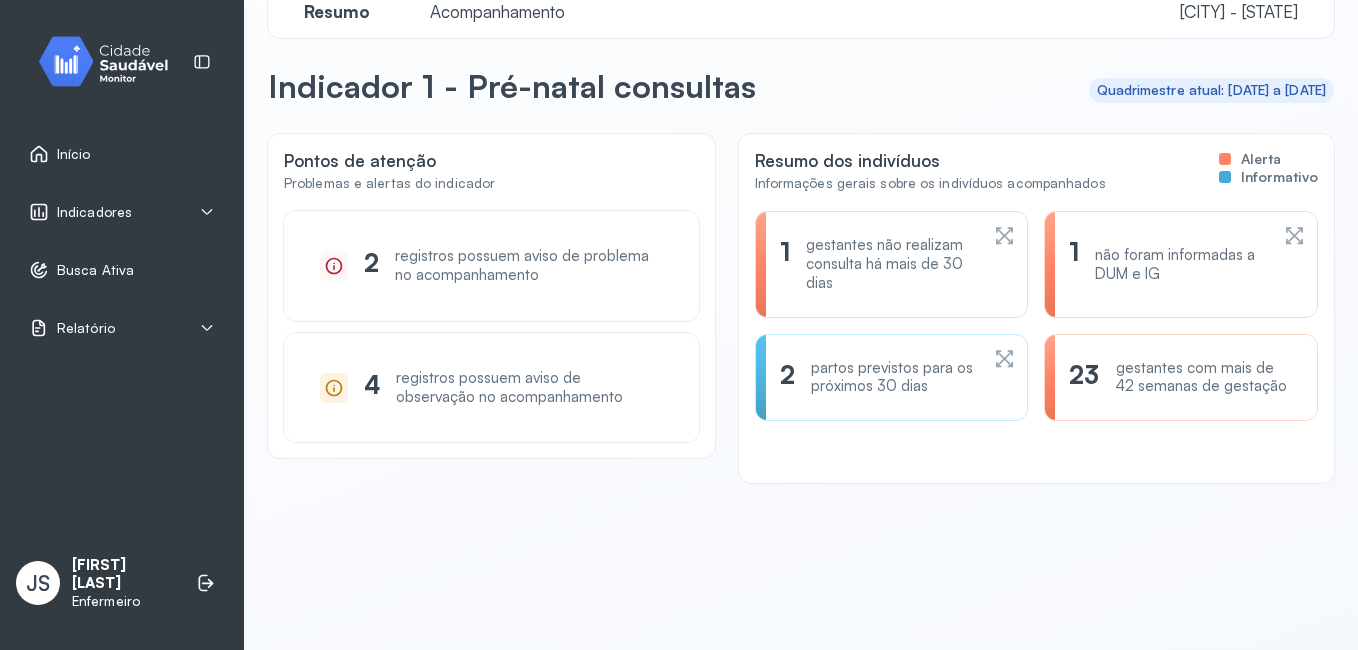 click on "Acompanhamento" at bounding box center [497, 11] 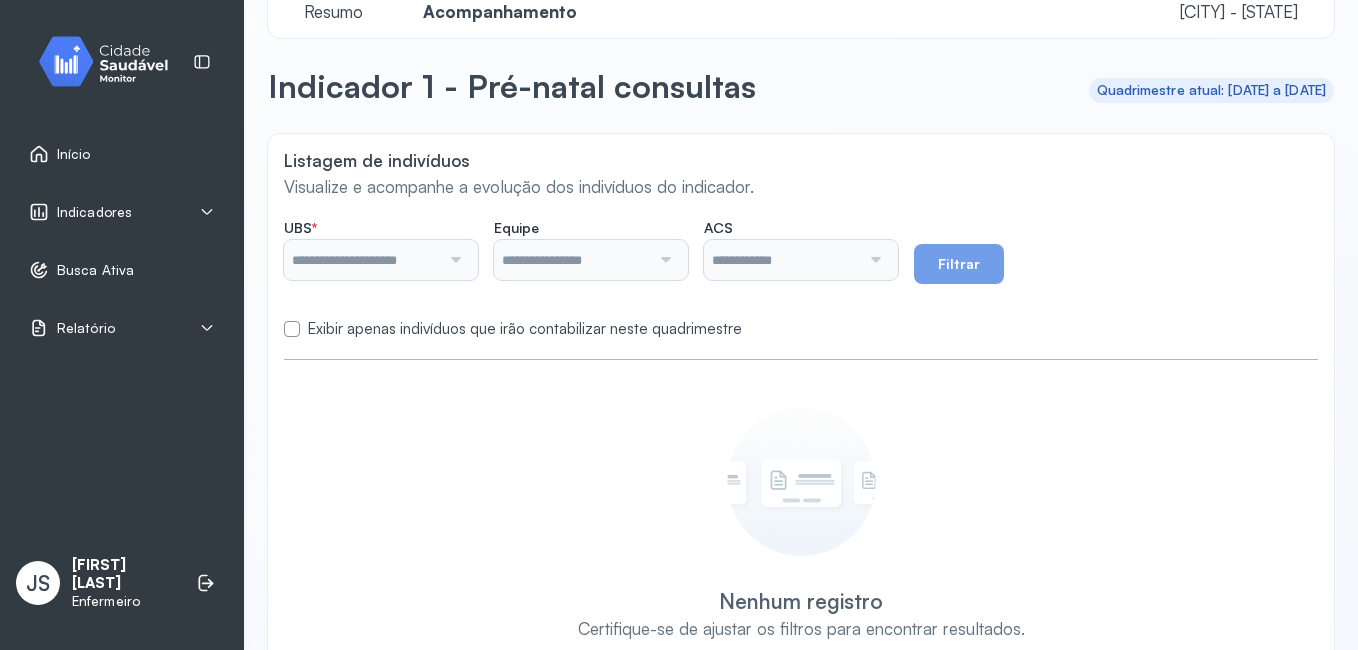 type on "**********" 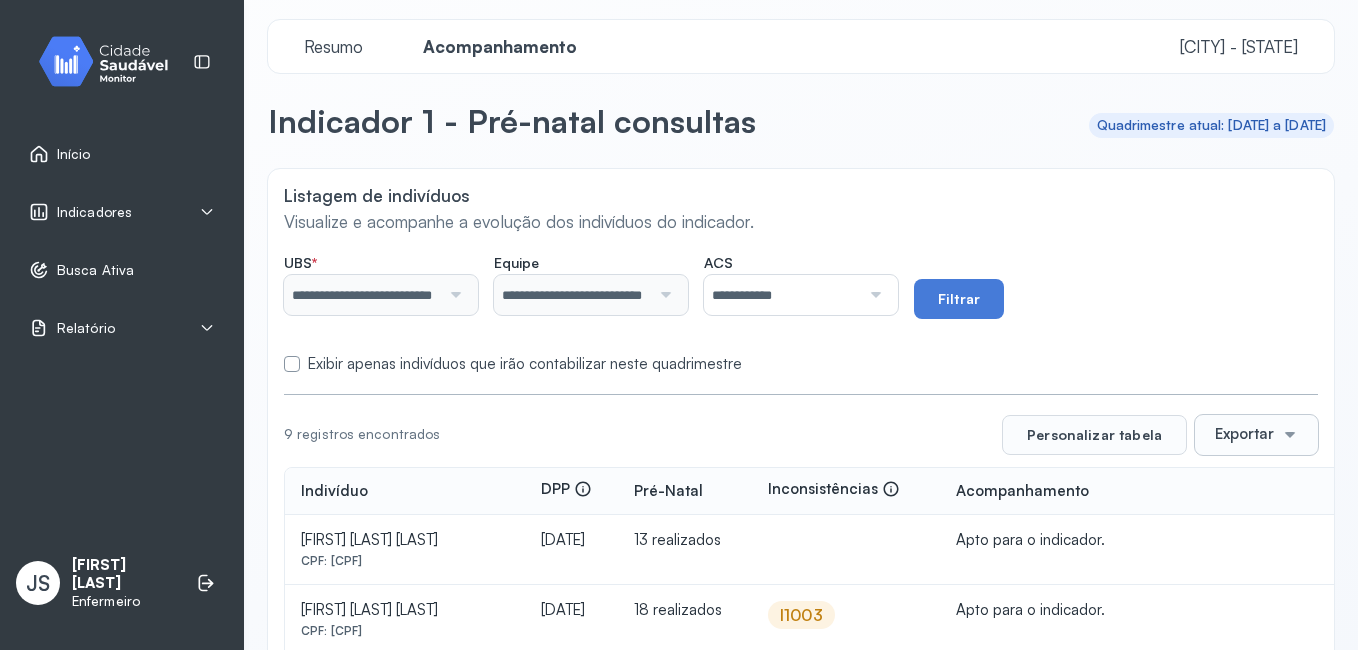 scroll, scrollTop: 0, scrollLeft: 0, axis: both 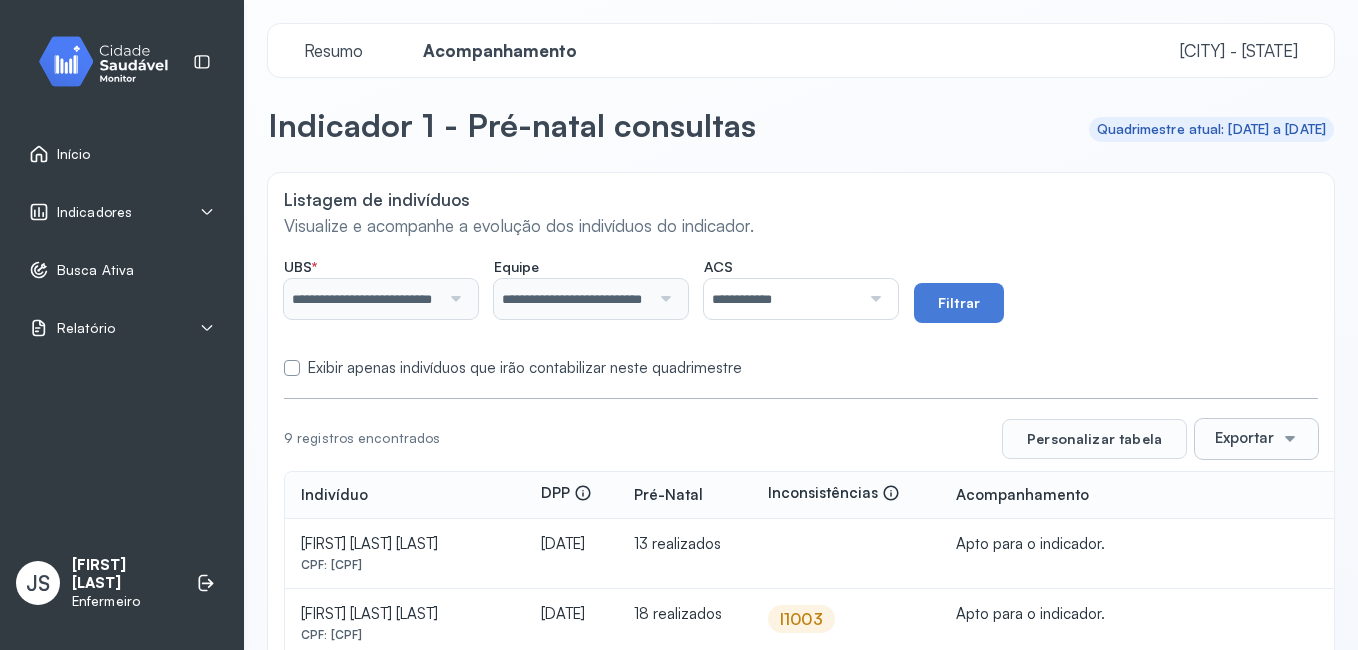 click 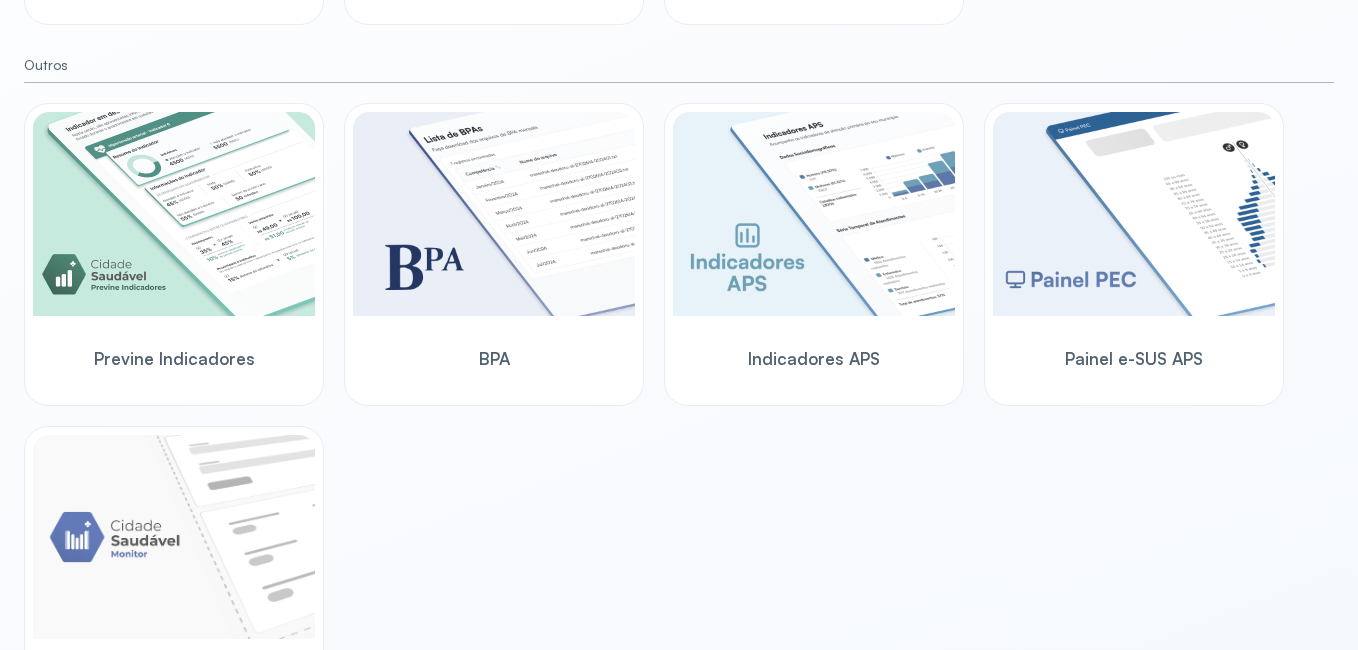 scroll, scrollTop: 569, scrollLeft: 0, axis: vertical 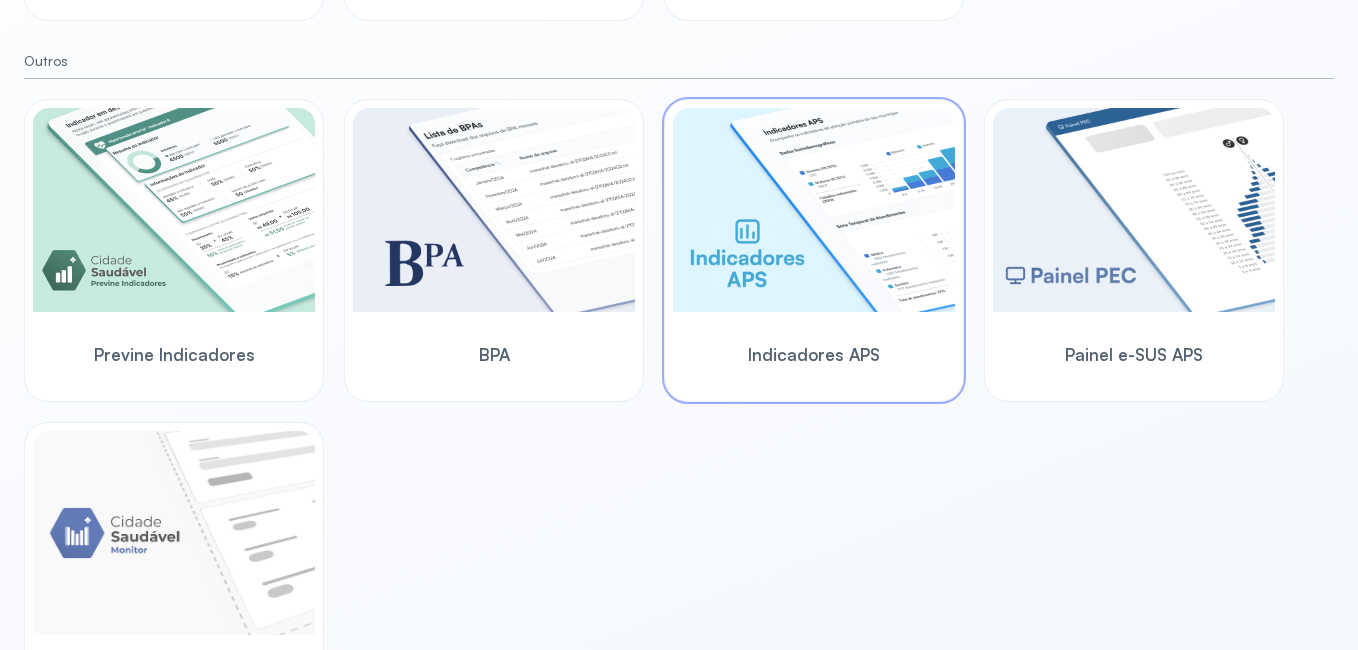 click on "Indicadores APS" at bounding box center [814, 354] 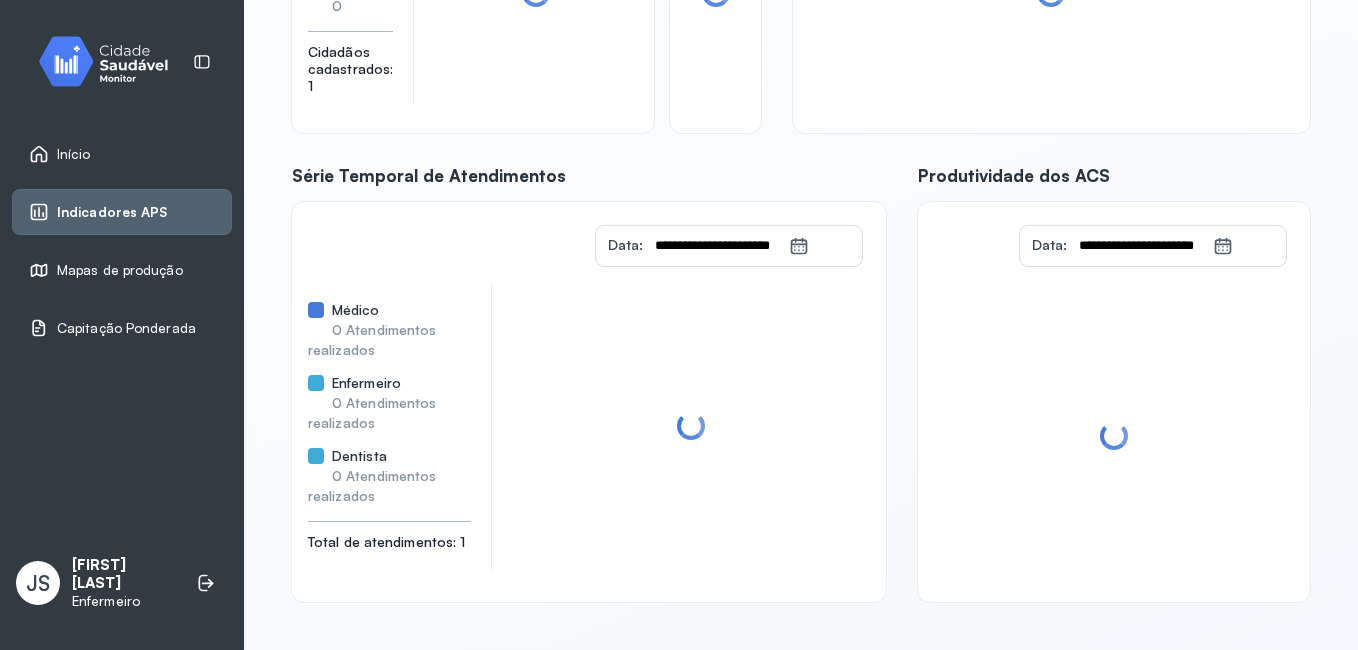 scroll, scrollTop: 371, scrollLeft: 0, axis: vertical 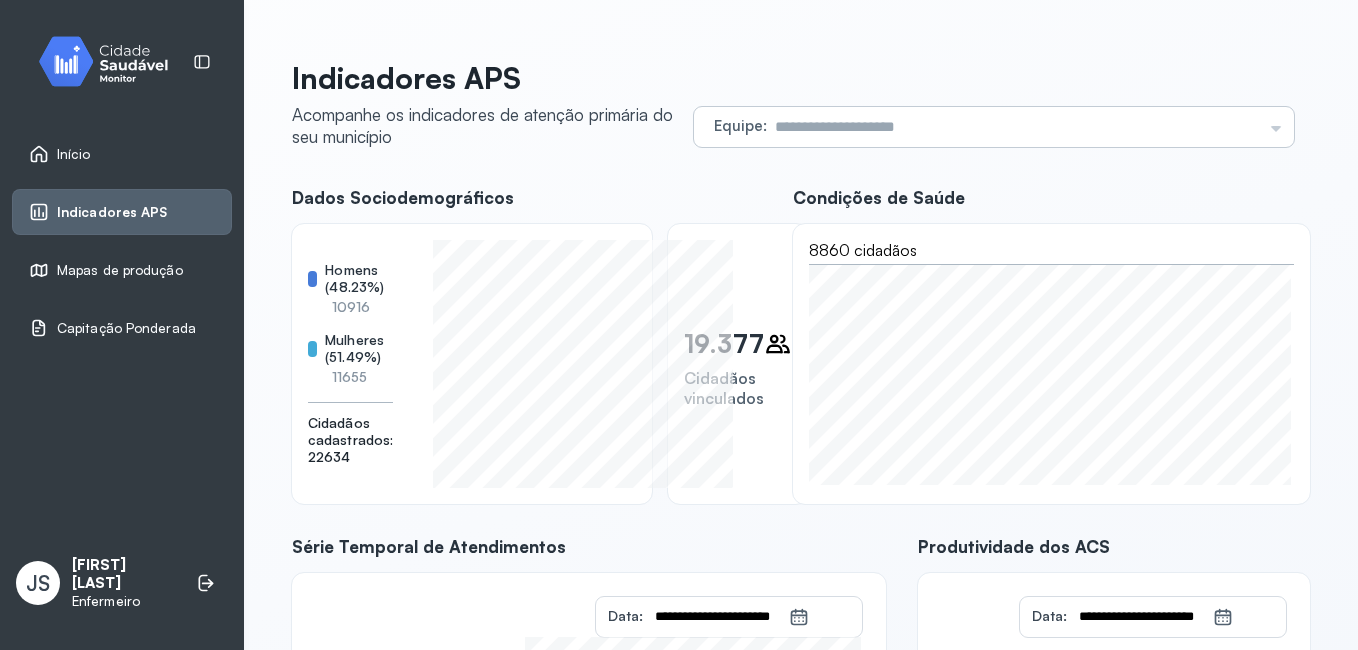 click at bounding box center (1014, 127) 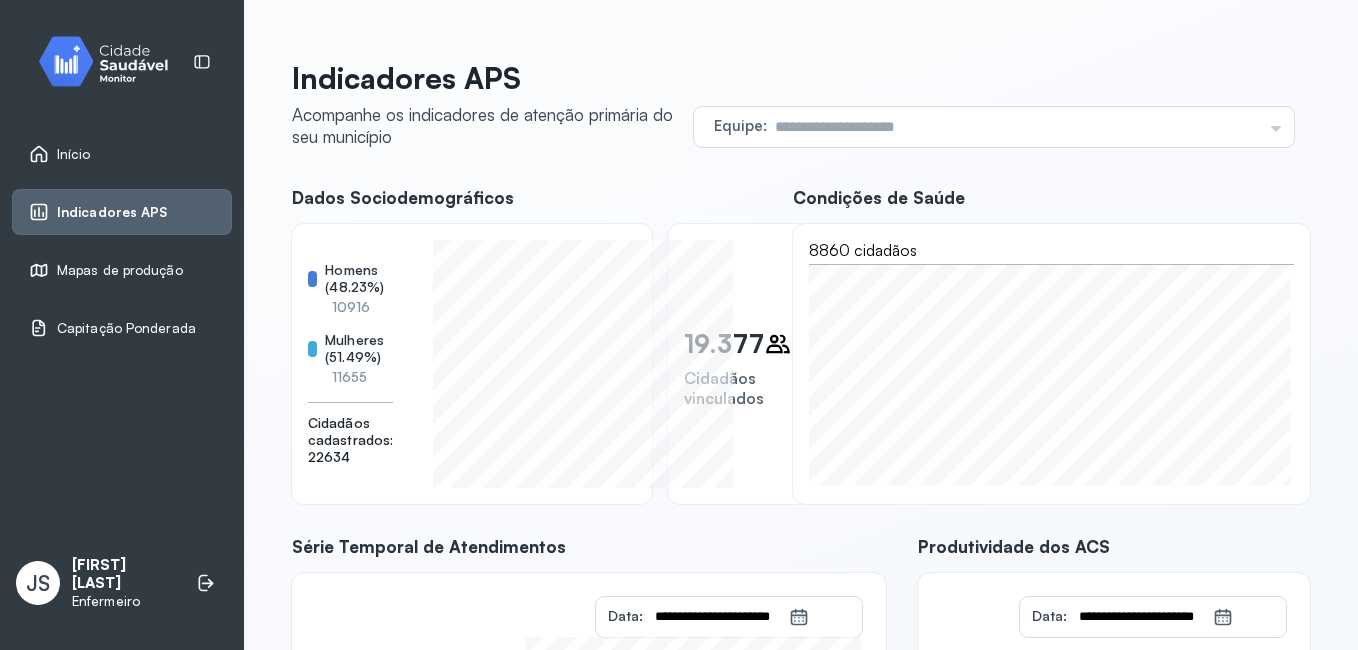 click on "**********" 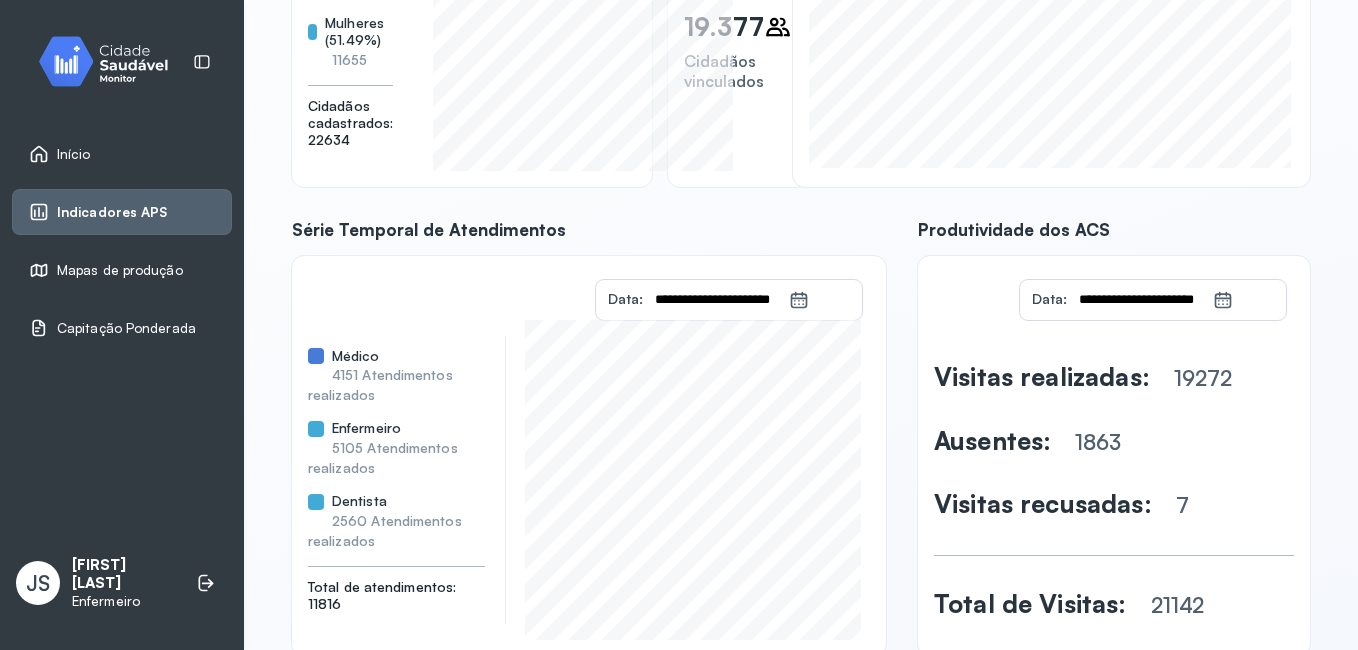 scroll, scrollTop: 371, scrollLeft: 0, axis: vertical 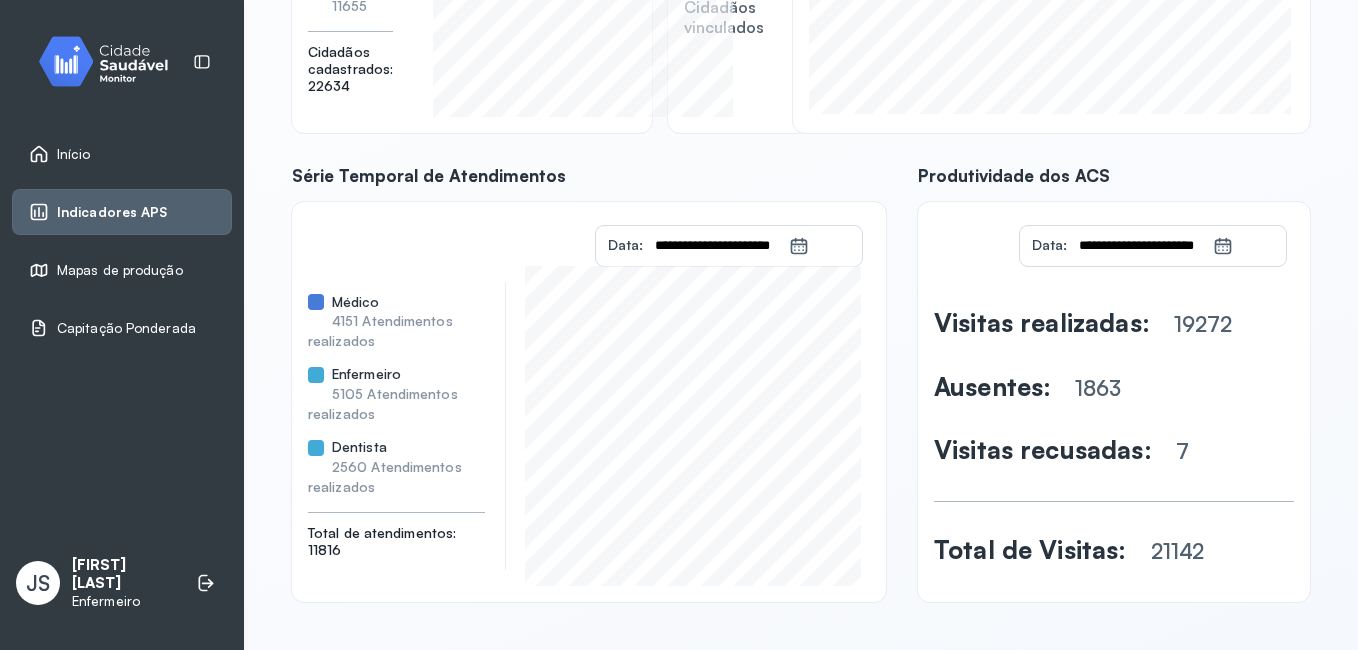 click on "Início" at bounding box center [122, 154] 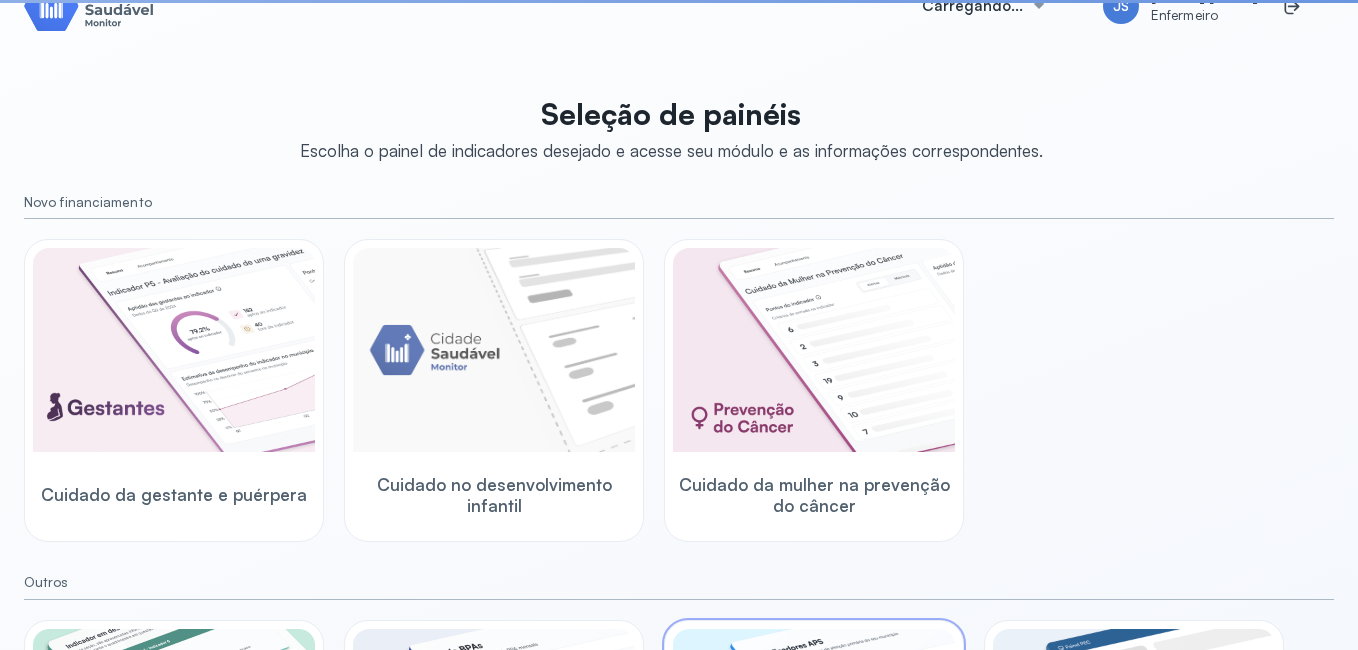 scroll, scrollTop: 371, scrollLeft: 0, axis: vertical 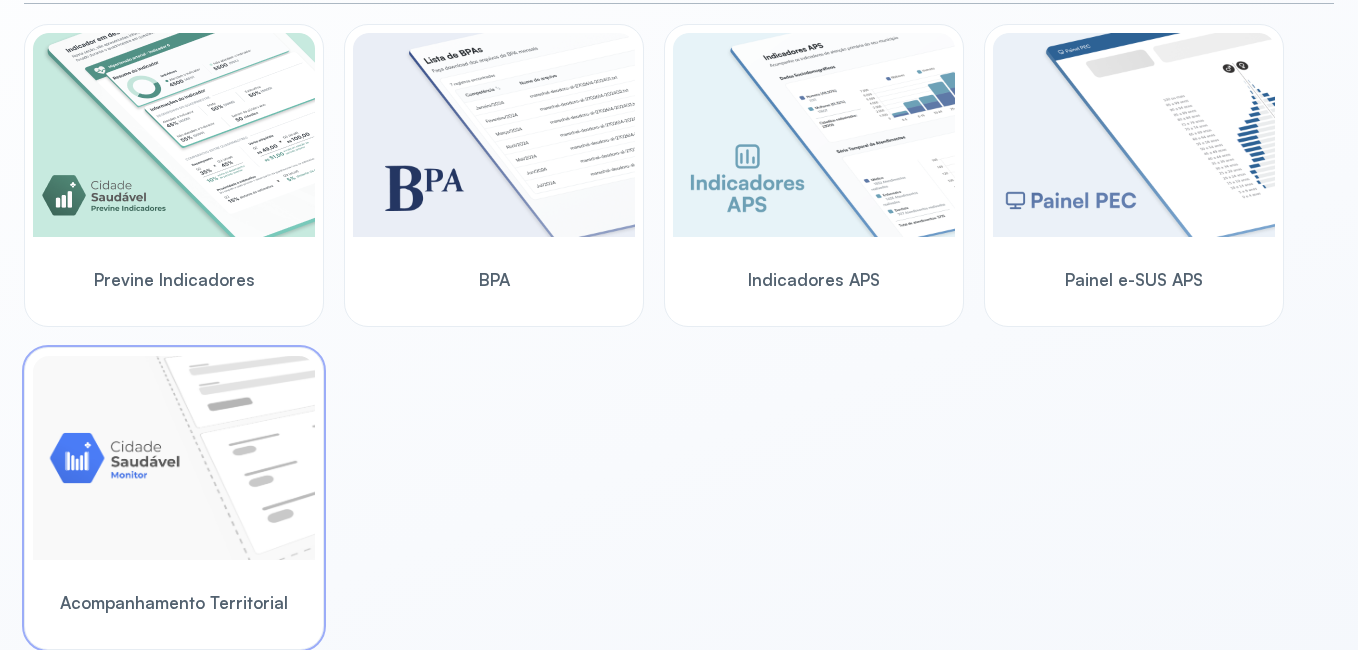 click at bounding box center (174, 458) 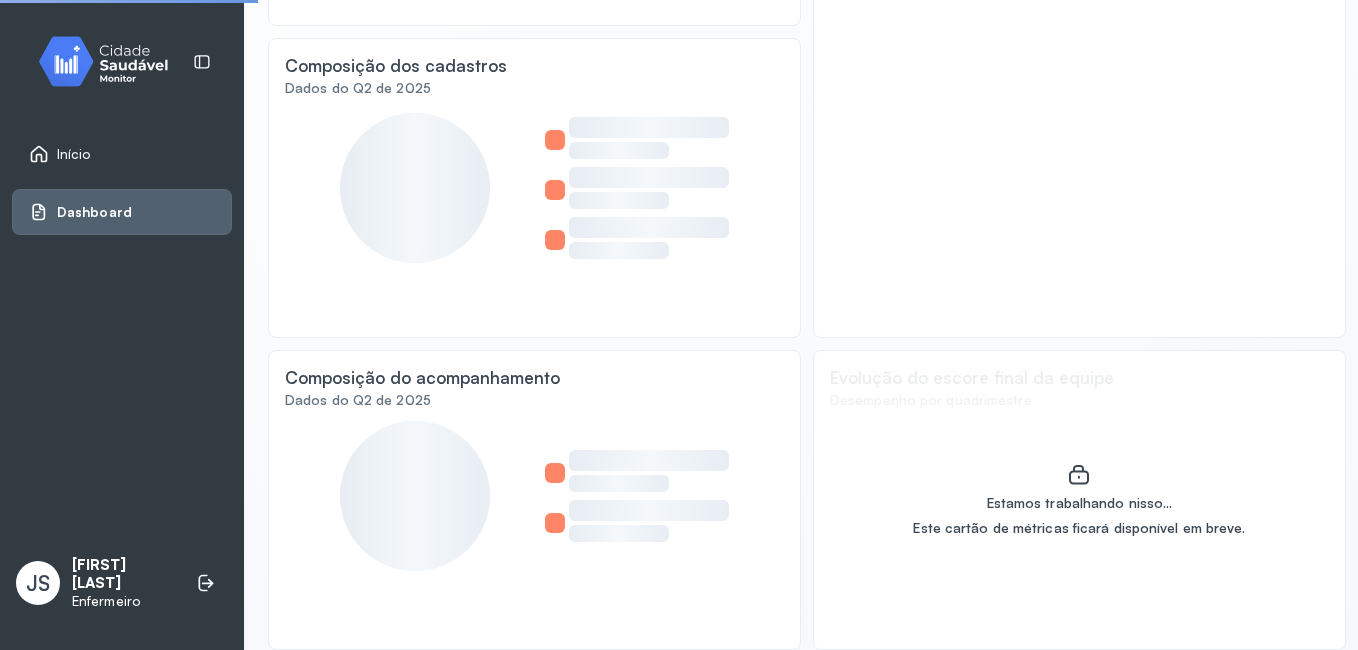 scroll, scrollTop: 474, scrollLeft: 0, axis: vertical 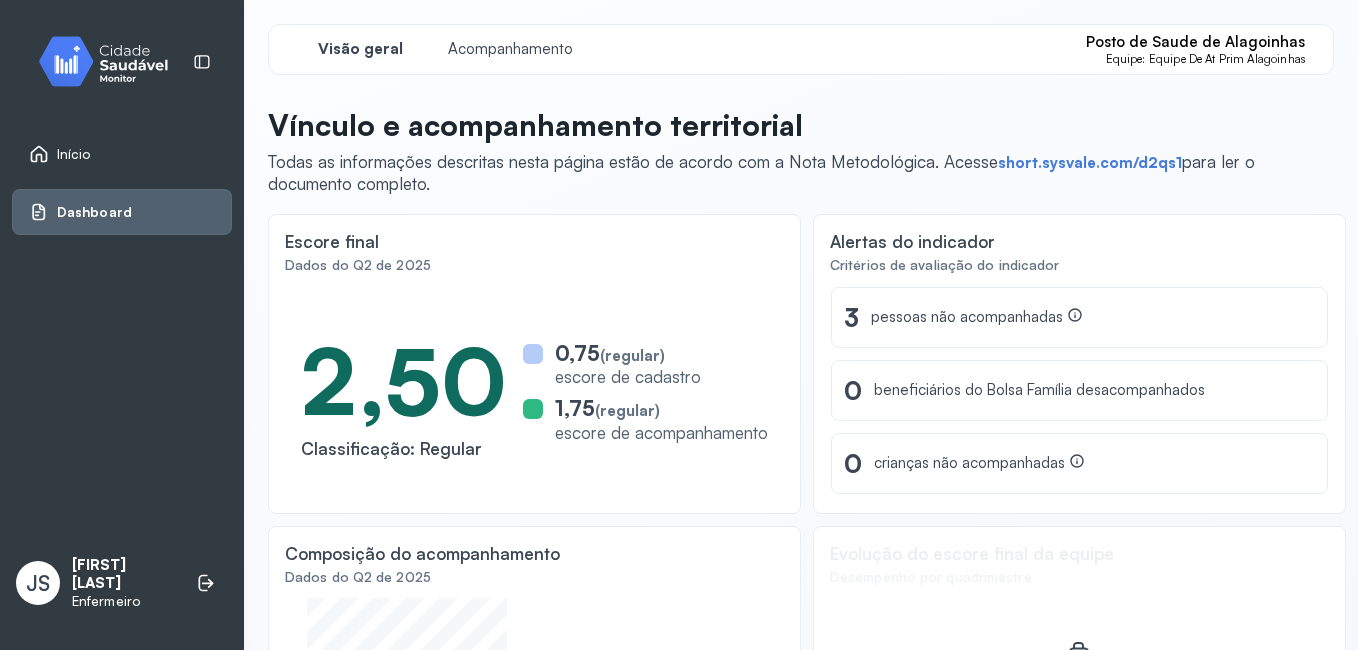 click on "Início" at bounding box center (74, 154) 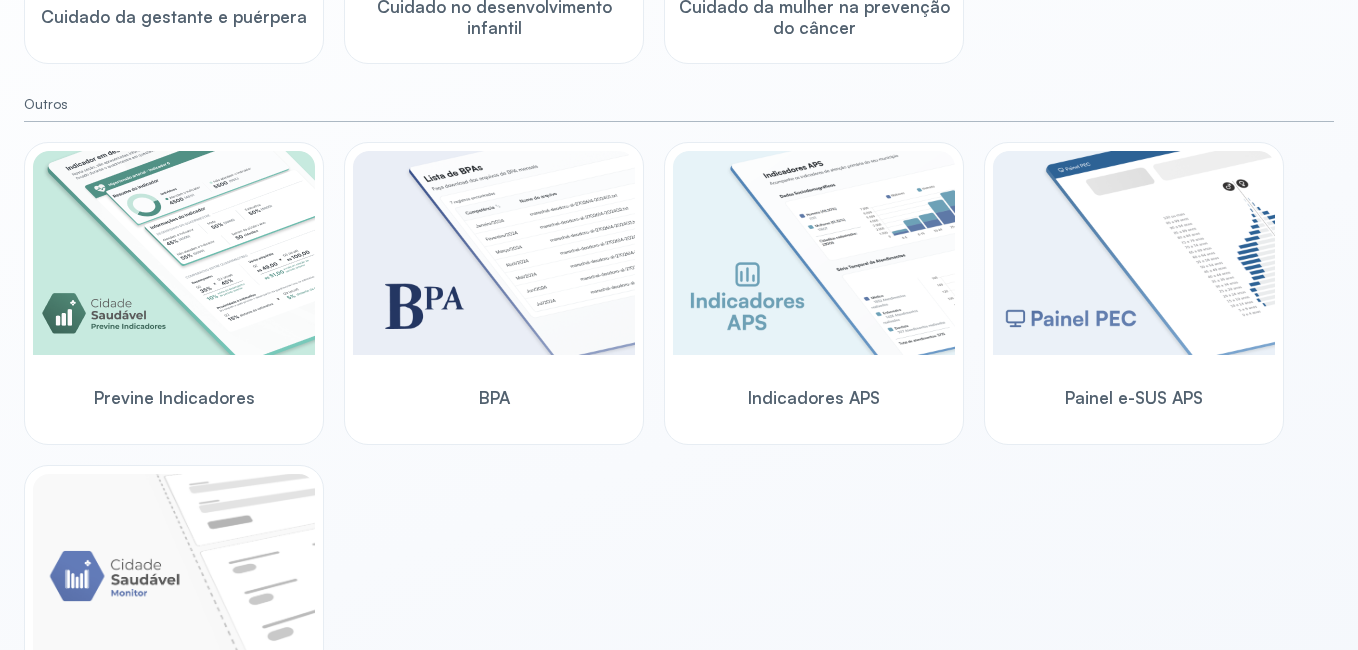 scroll, scrollTop: 513, scrollLeft: 0, axis: vertical 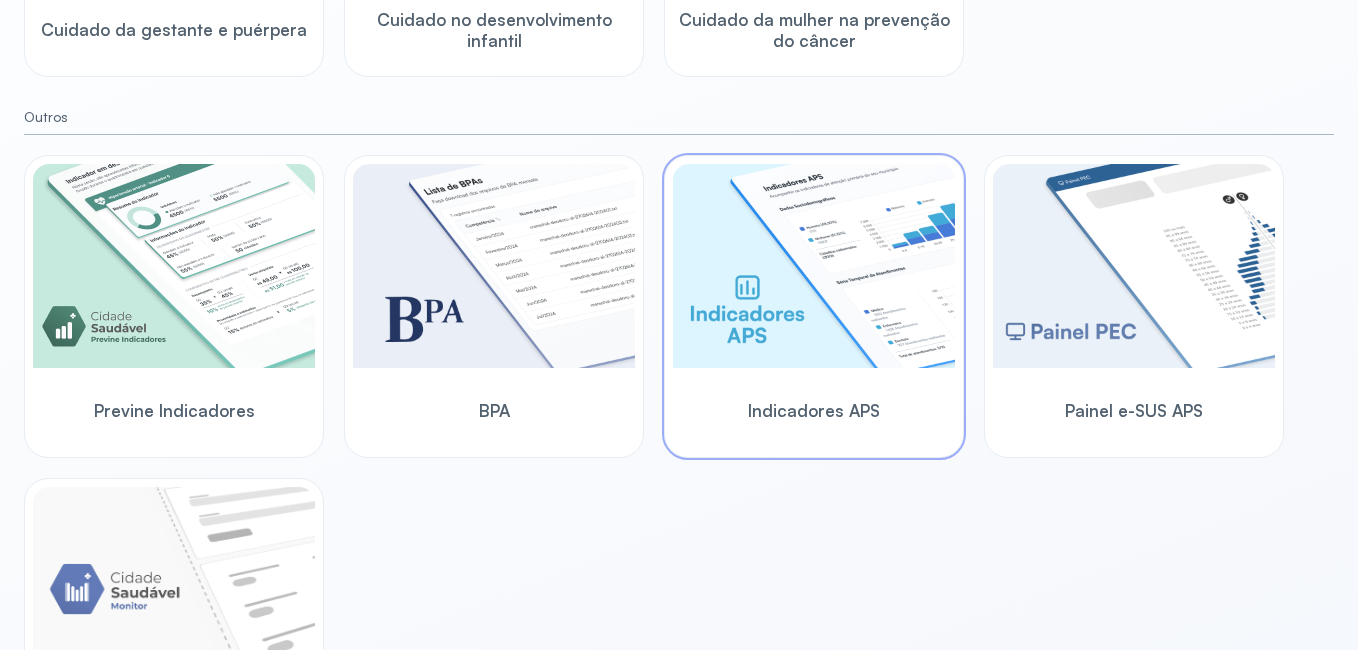click at bounding box center (814, 266) 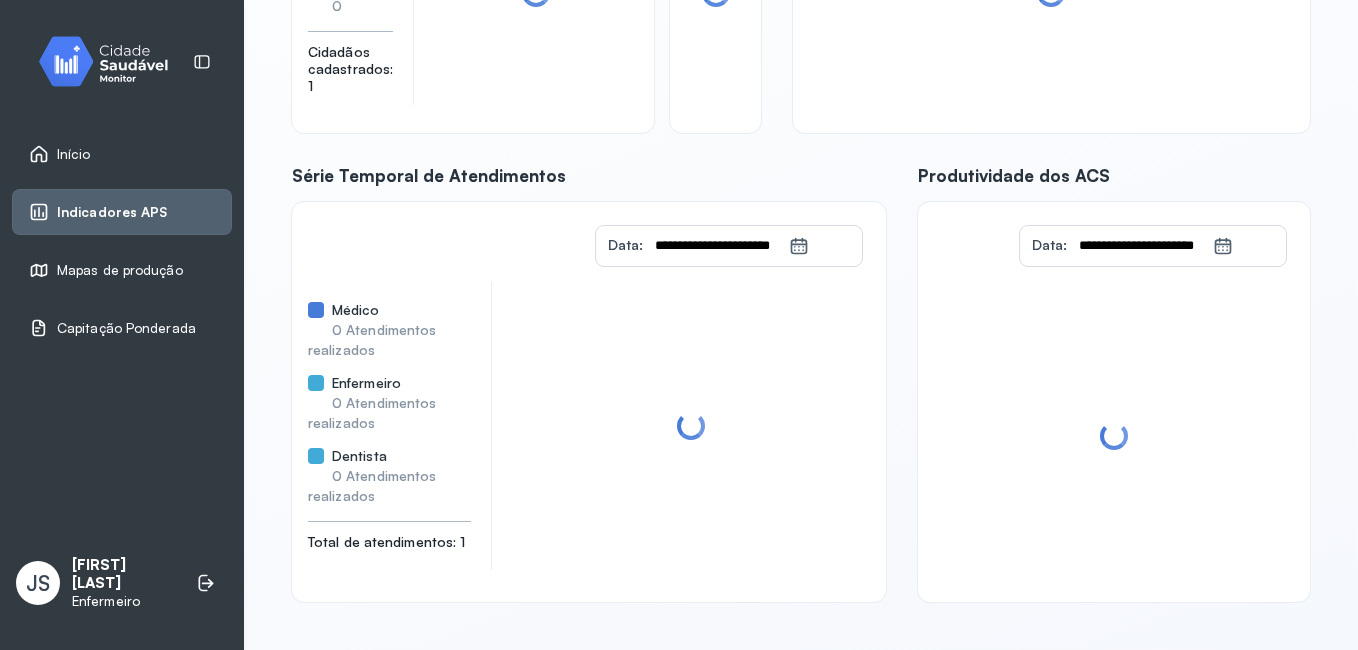 scroll, scrollTop: 371, scrollLeft: 0, axis: vertical 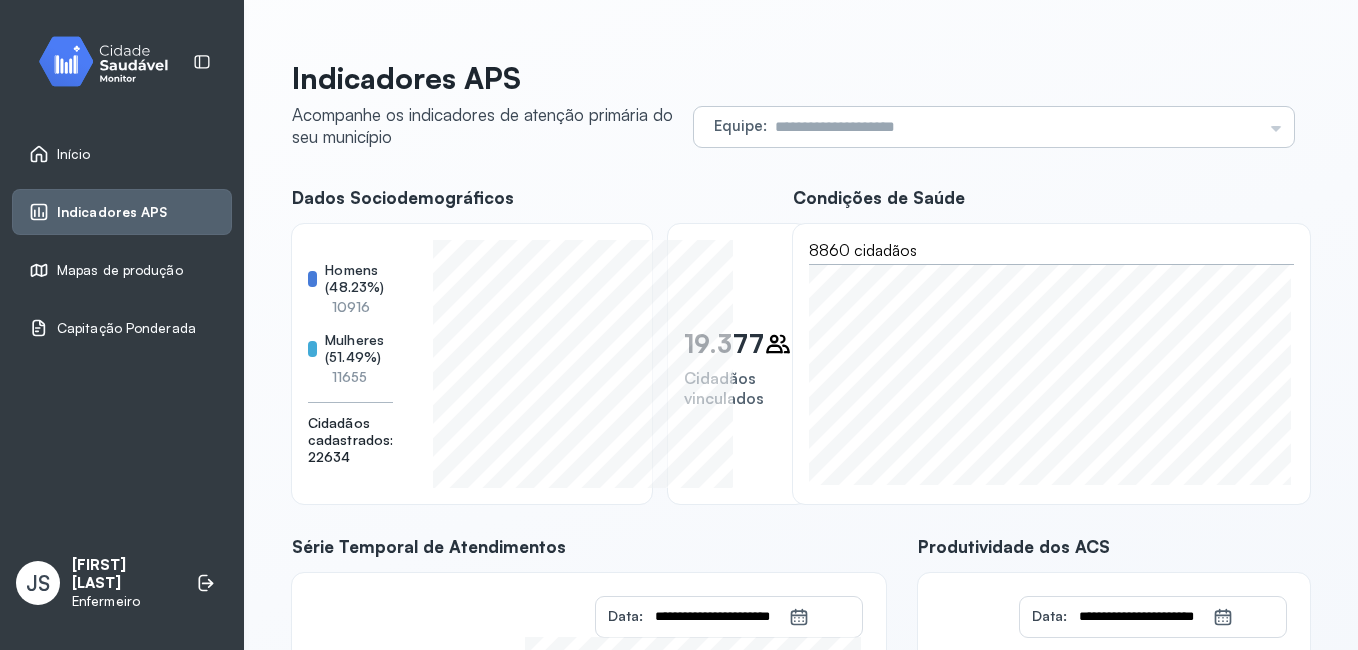 click on "Equipe Todas as equipes USF JONATHAS LAURENTINO 2 USF JONATHAS LAURENTINO 1 USF GEROLINO JOSE DE OLIVEIRA USF MARIA MARLENE S DOS SANTOS USF BOA PAZ USF PONTO DE MAIRI USF DILTON OLIVEIRA SANTOS USF JONATAS LAURENTINO 3" at bounding box center (994, 127) 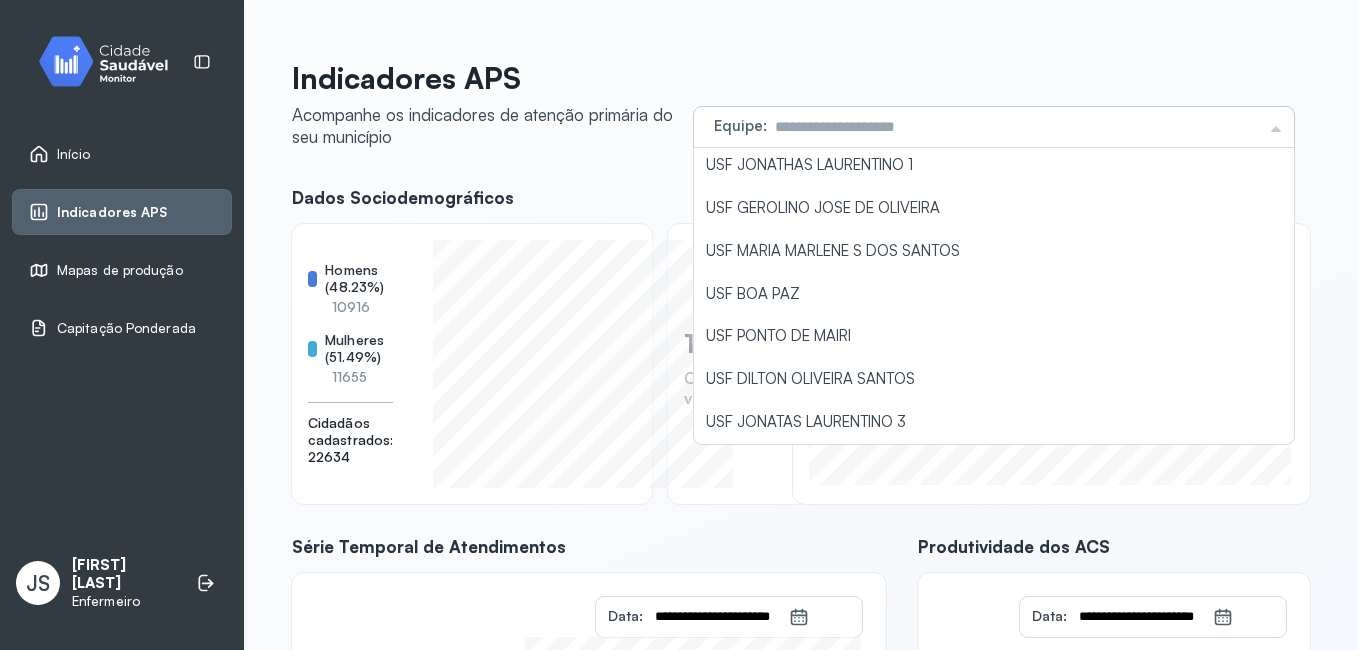 scroll, scrollTop: 0, scrollLeft: 0, axis: both 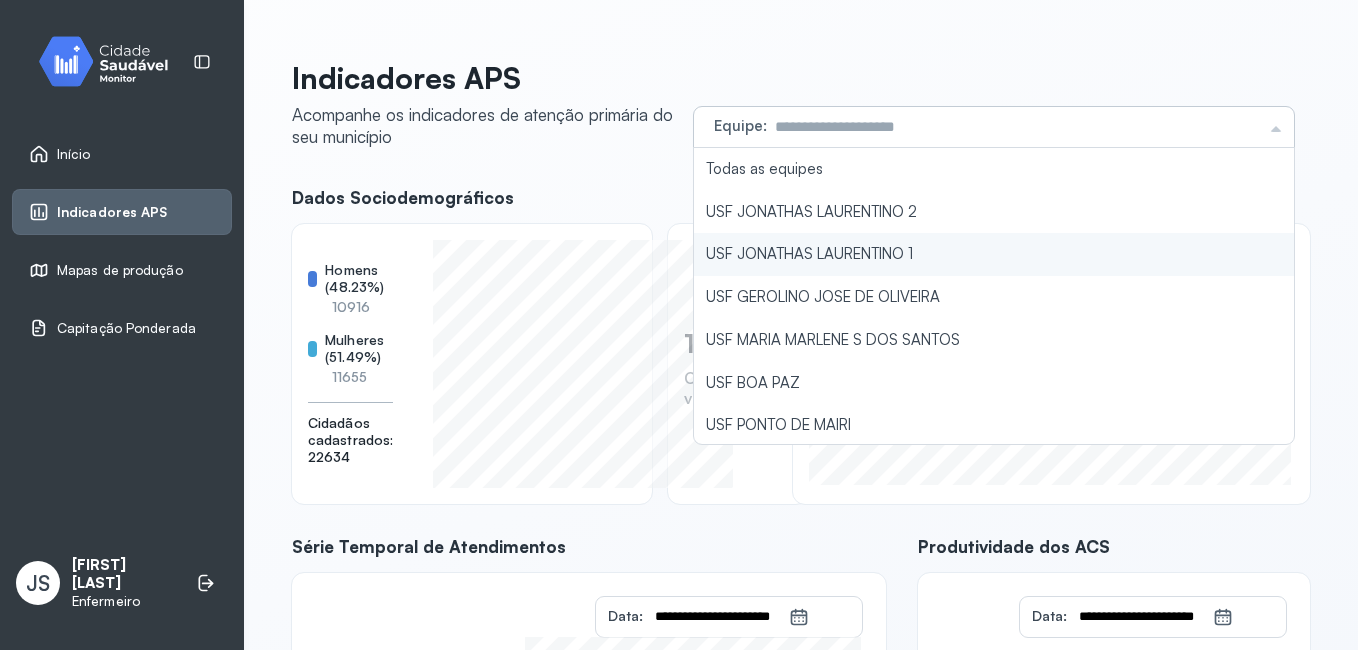 type on "**********" 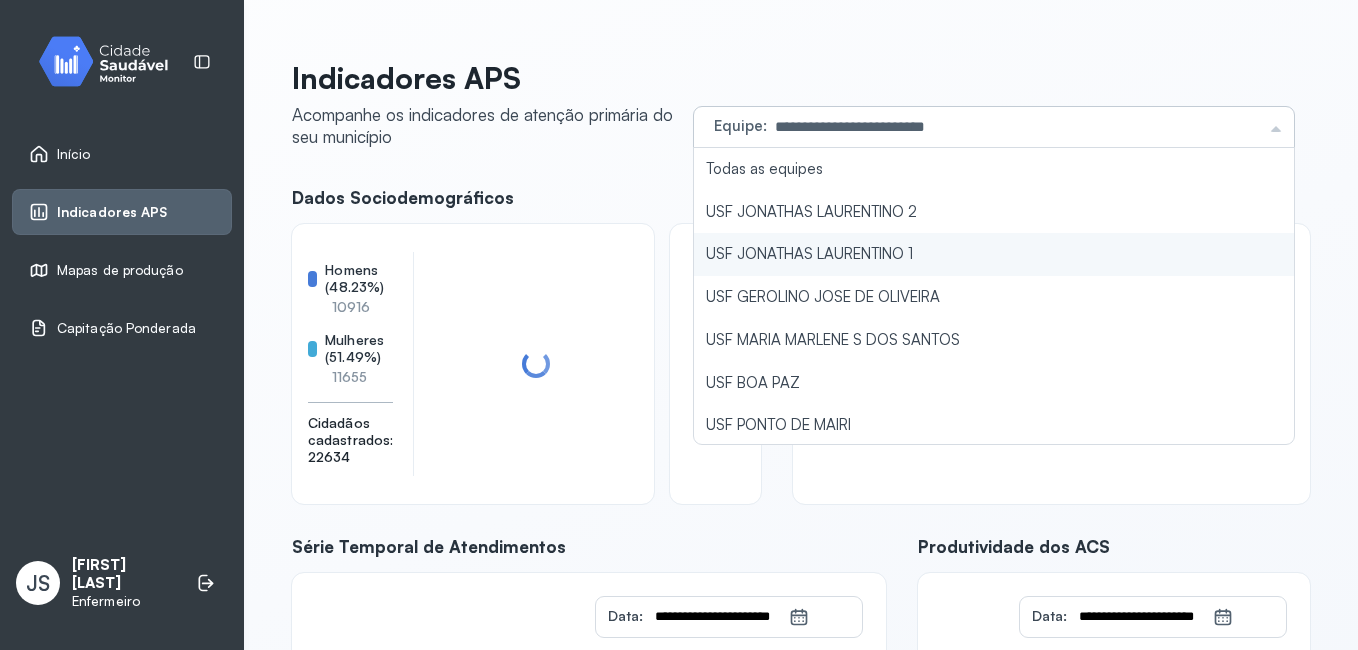 click on "USF JONATHAS LAURENTINO 1" 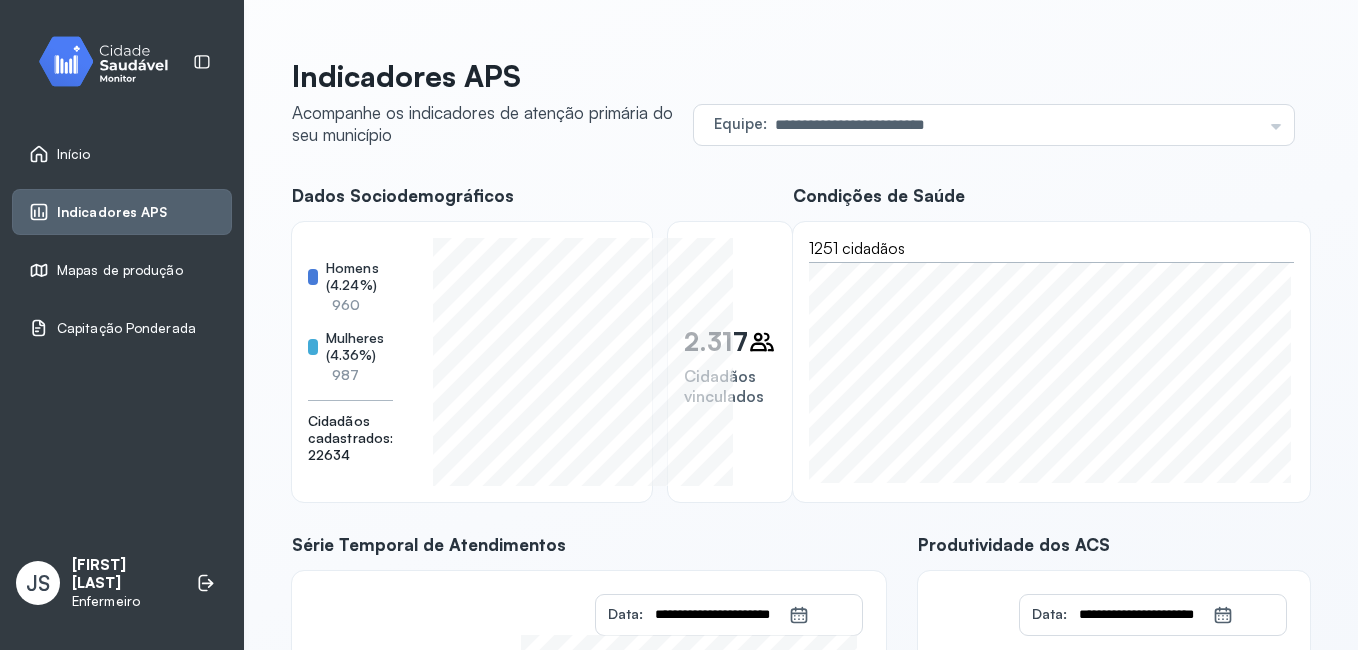 scroll, scrollTop: 0, scrollLeft: 0, axis: both 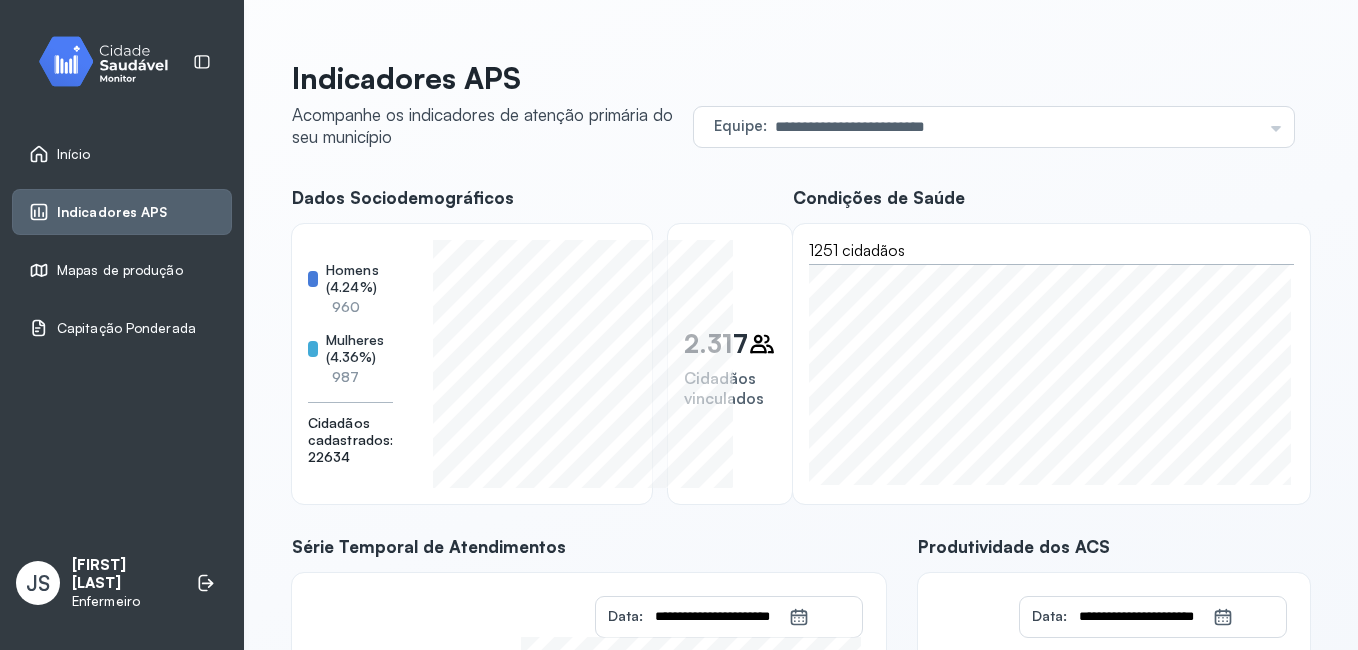 click on "Mapas de produção" at bounding box center [122, 270] 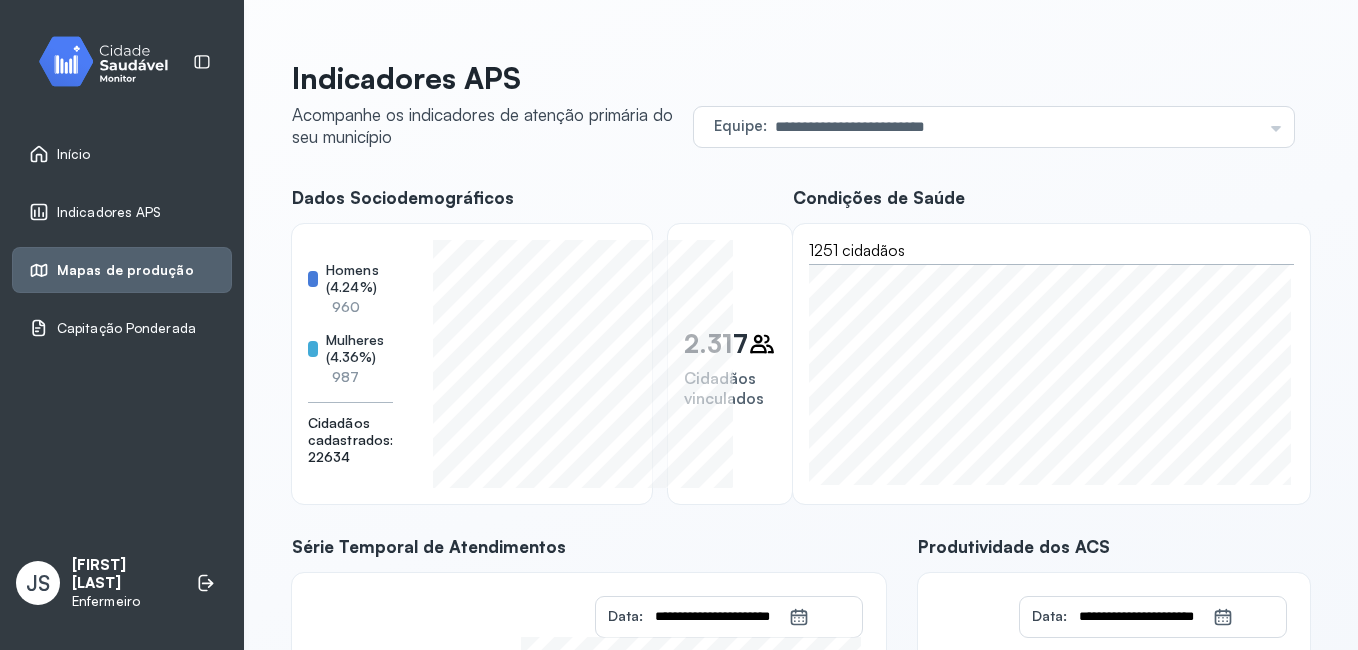 click on "Mapas de produção" at bounding box center [122, 270] 